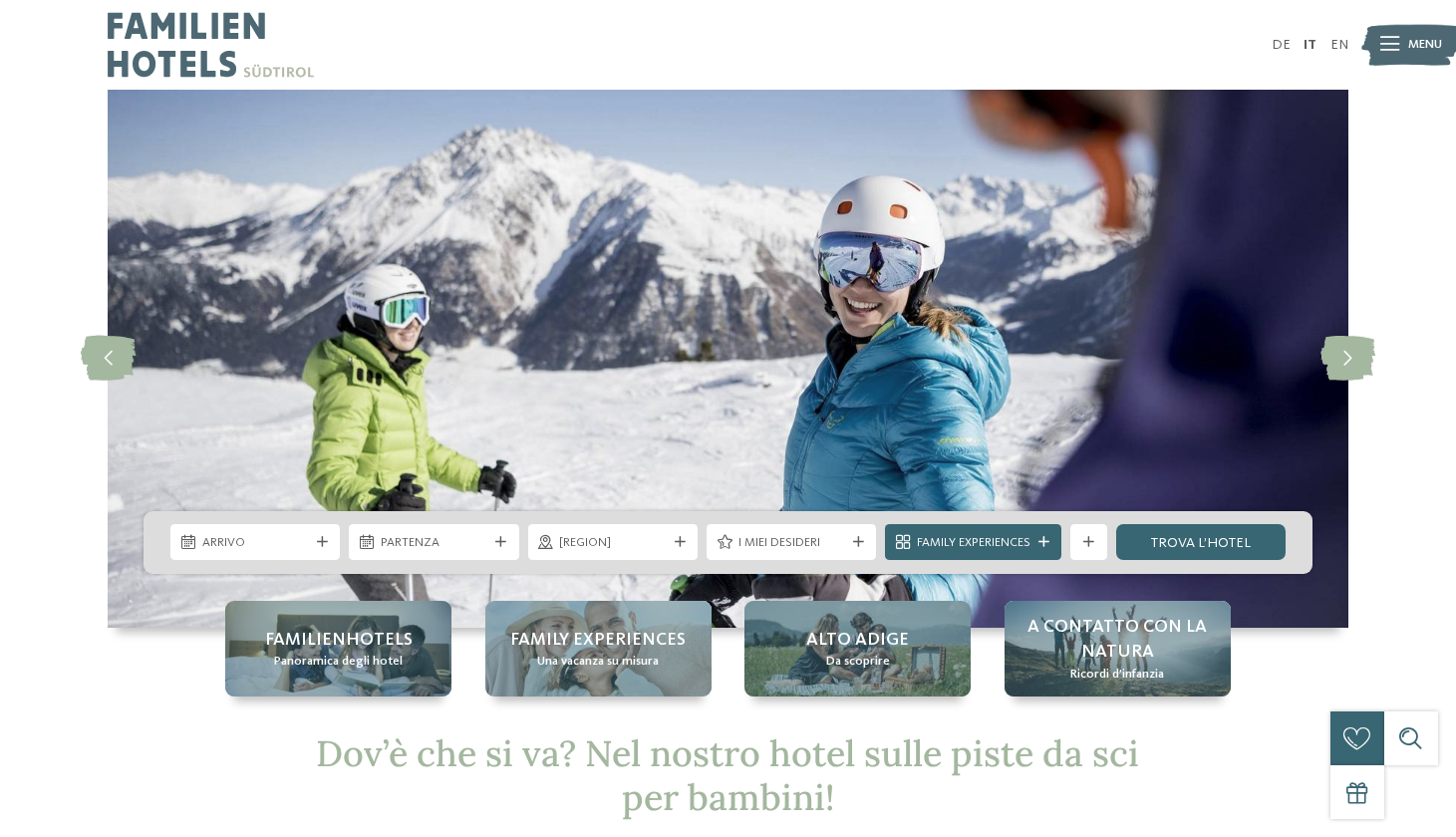 scroll, scrollTop: 0, scrollLeft: 0, axis: both 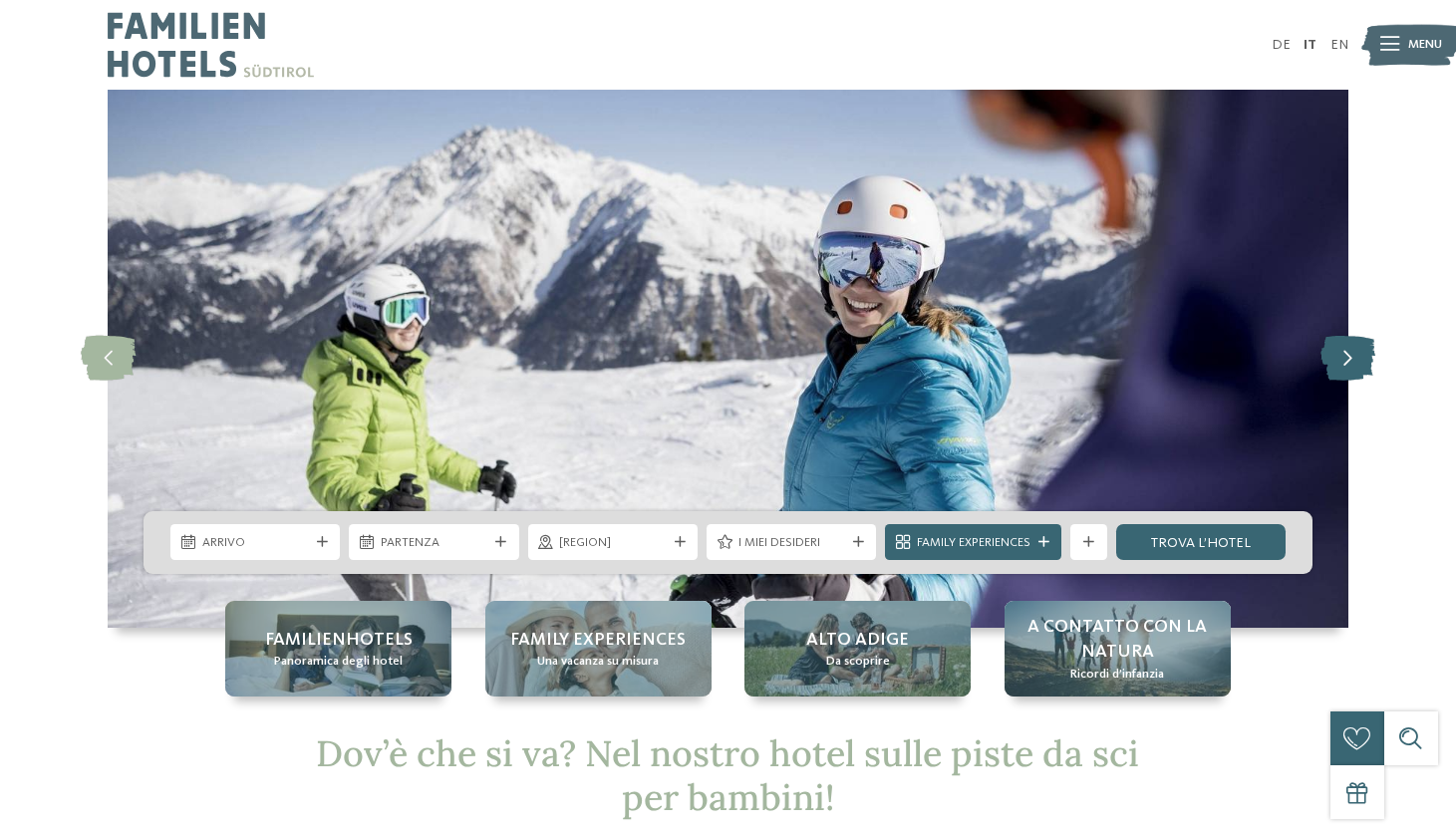 click at bounding box center [1347, 359] 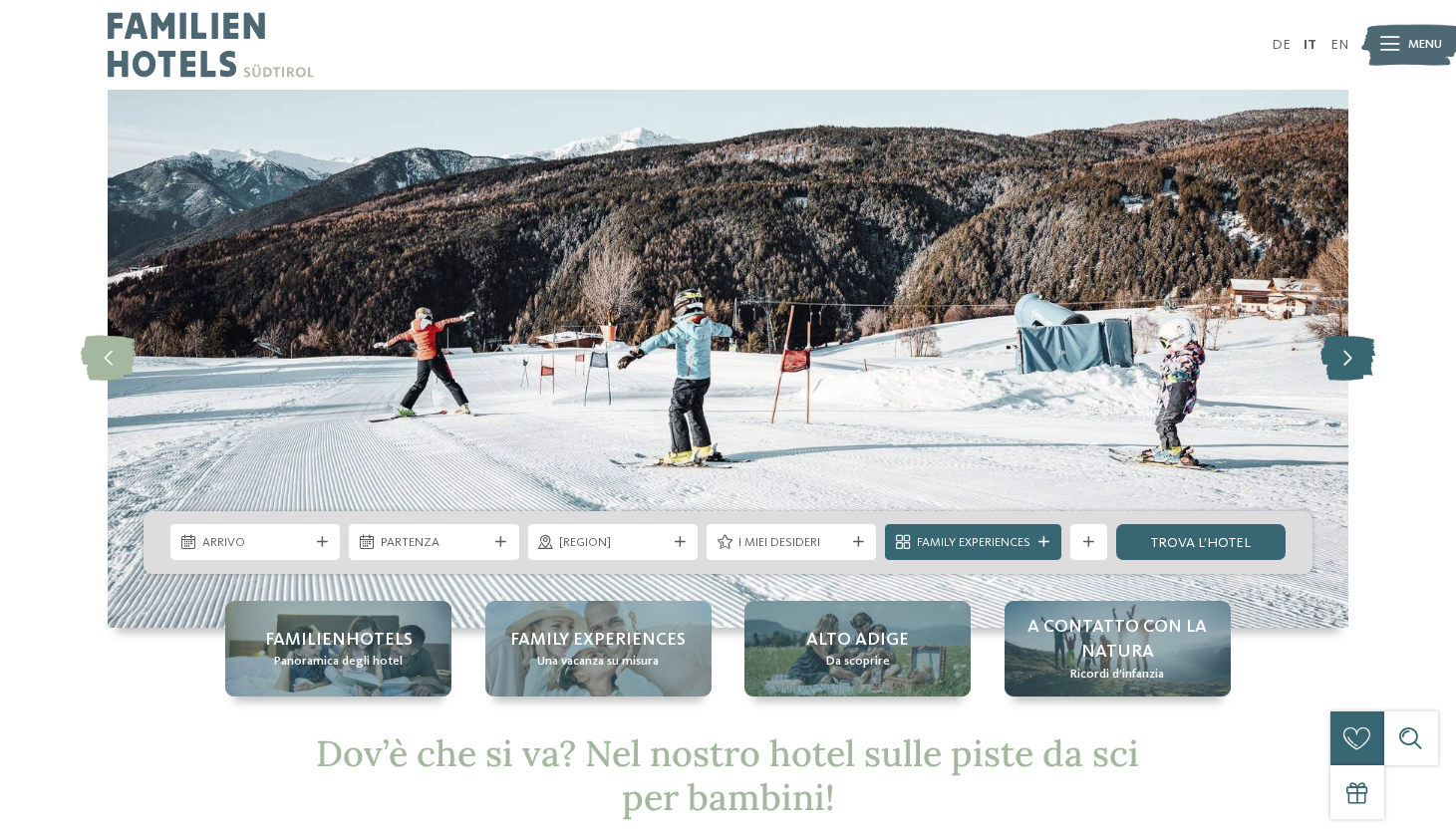 click at bounding box center (1347, 359) 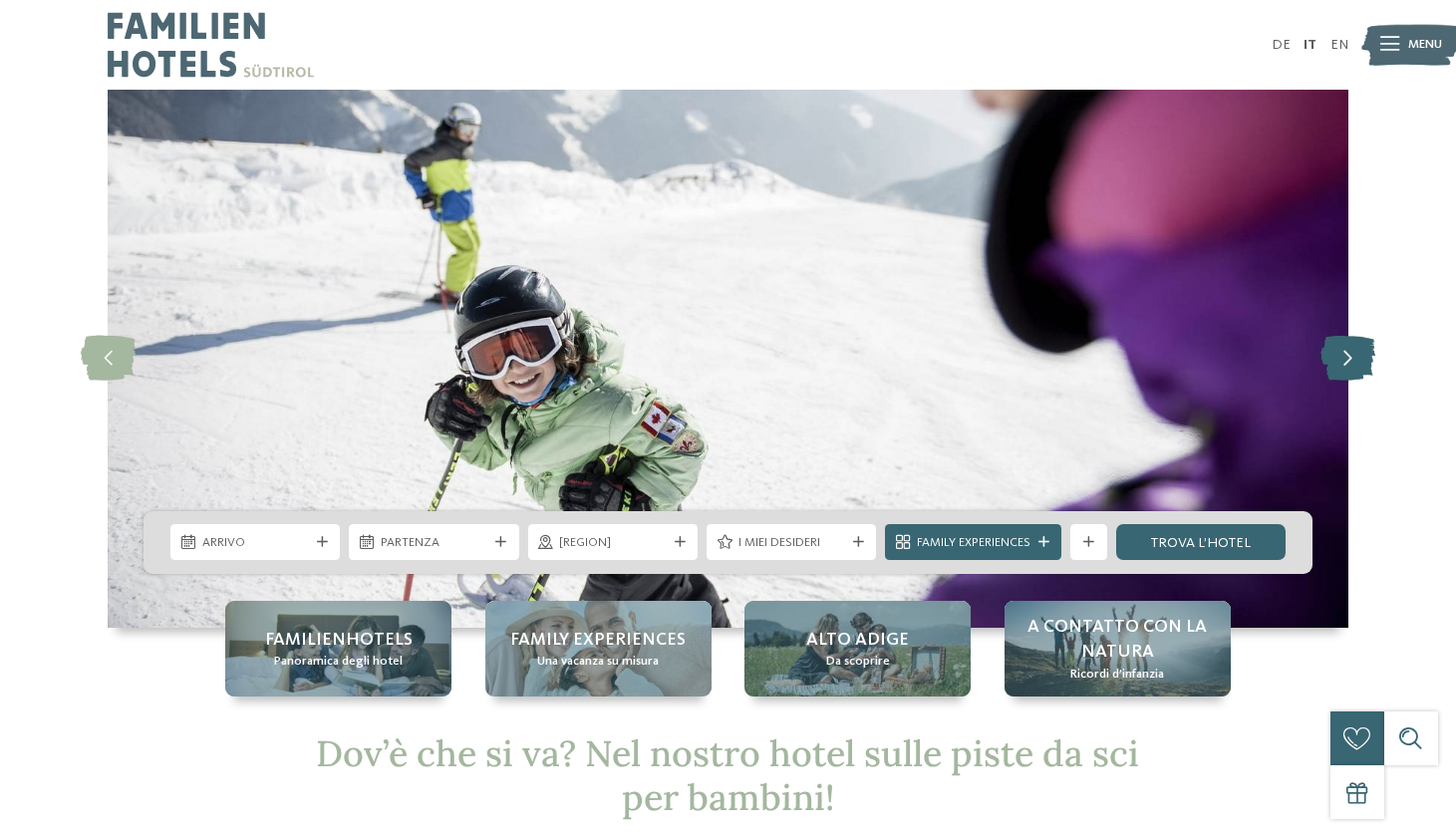 click at bounding box center (1347, 359) 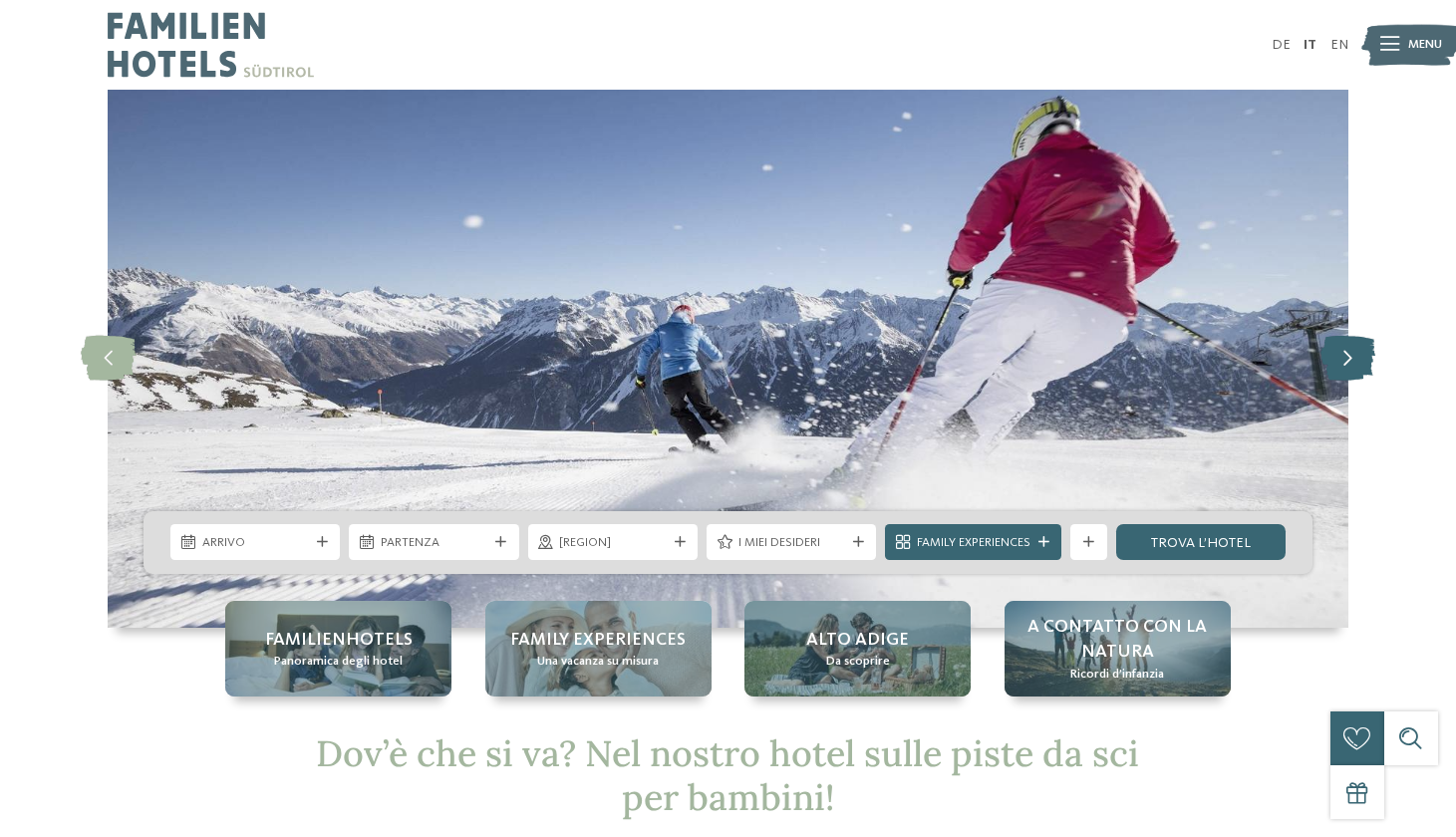 click at bounding box center [1347, 359] 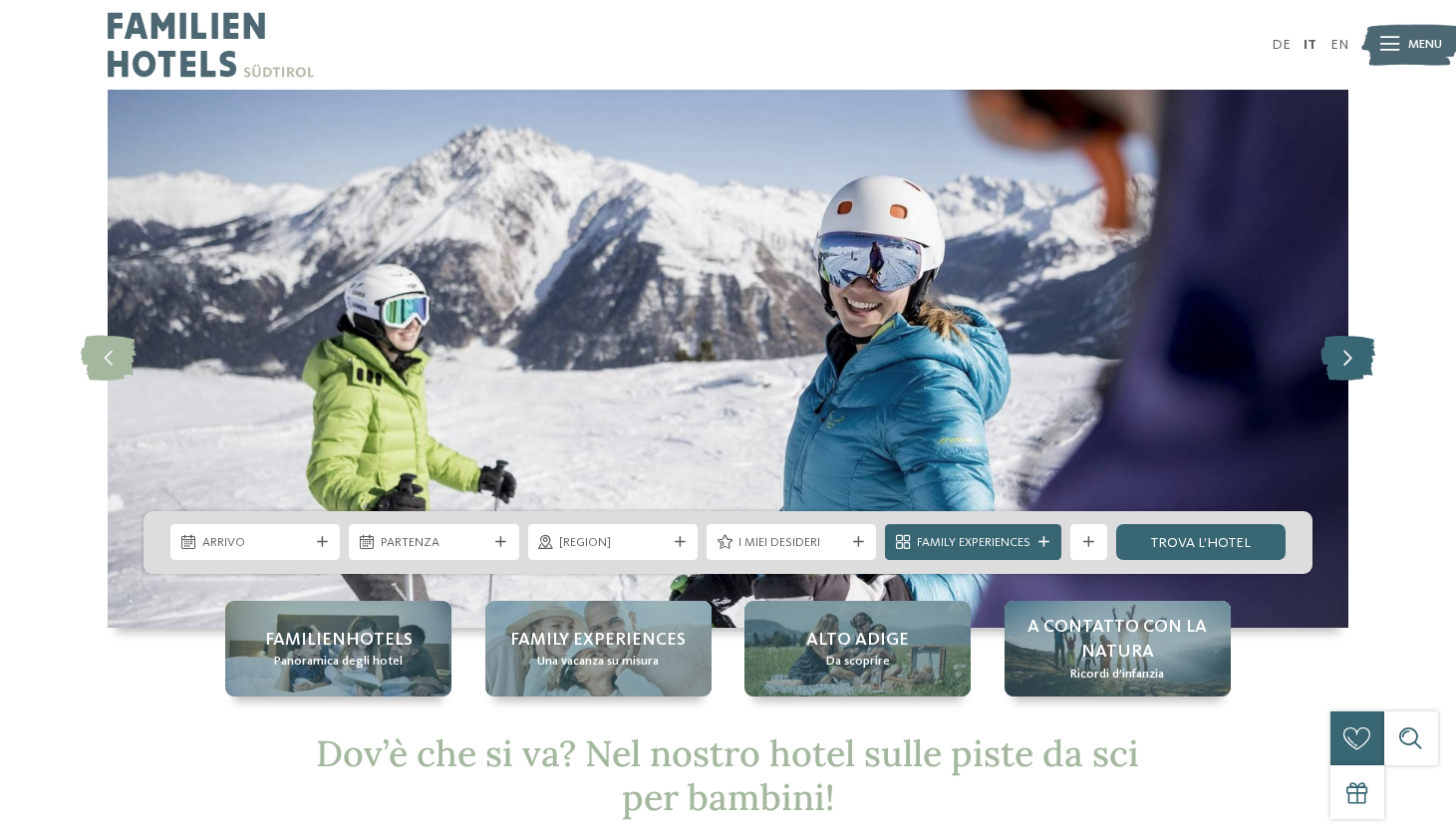 click at bounding box center [1347, 359] 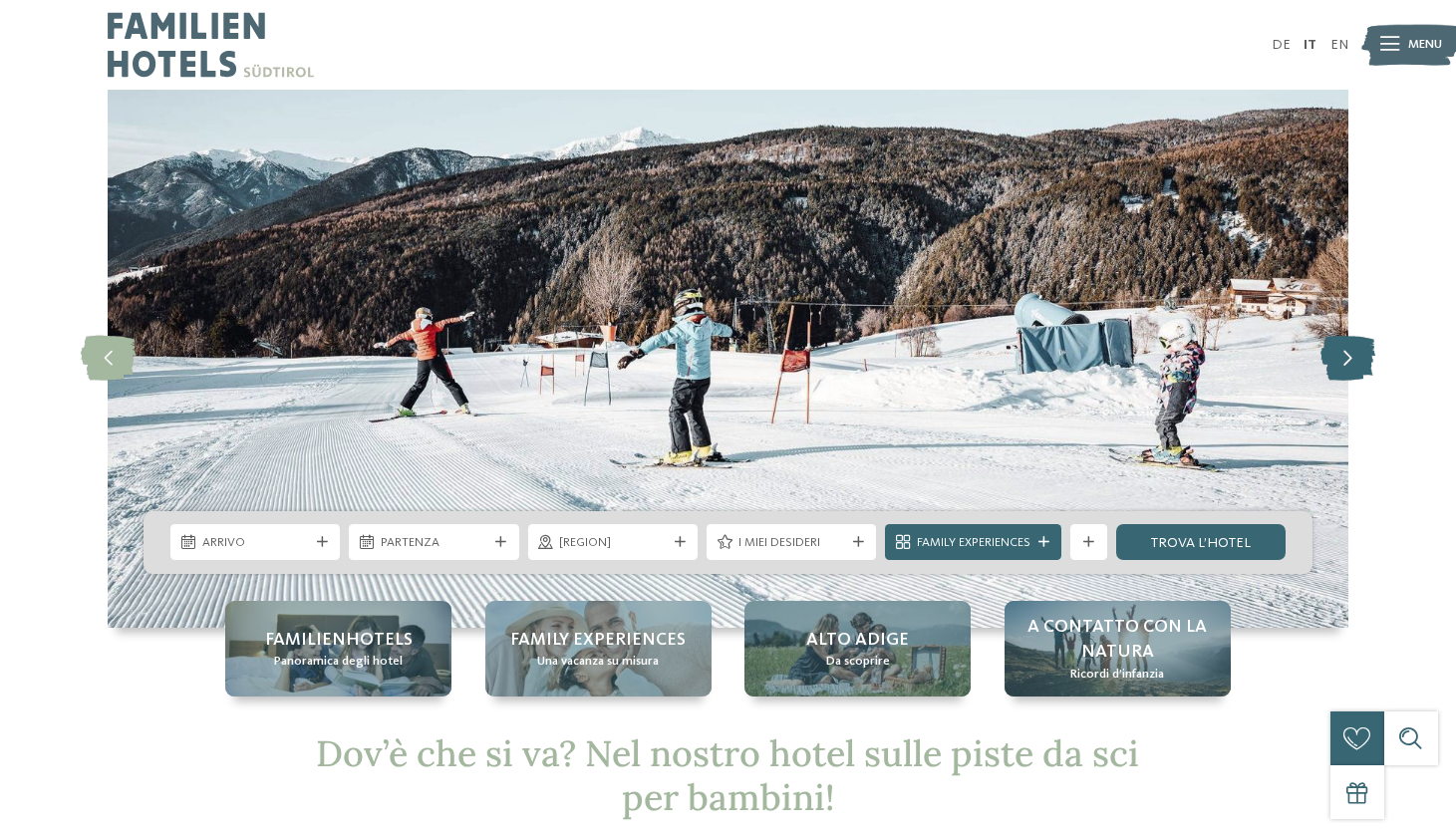 click at bounding box center [1347, 359] 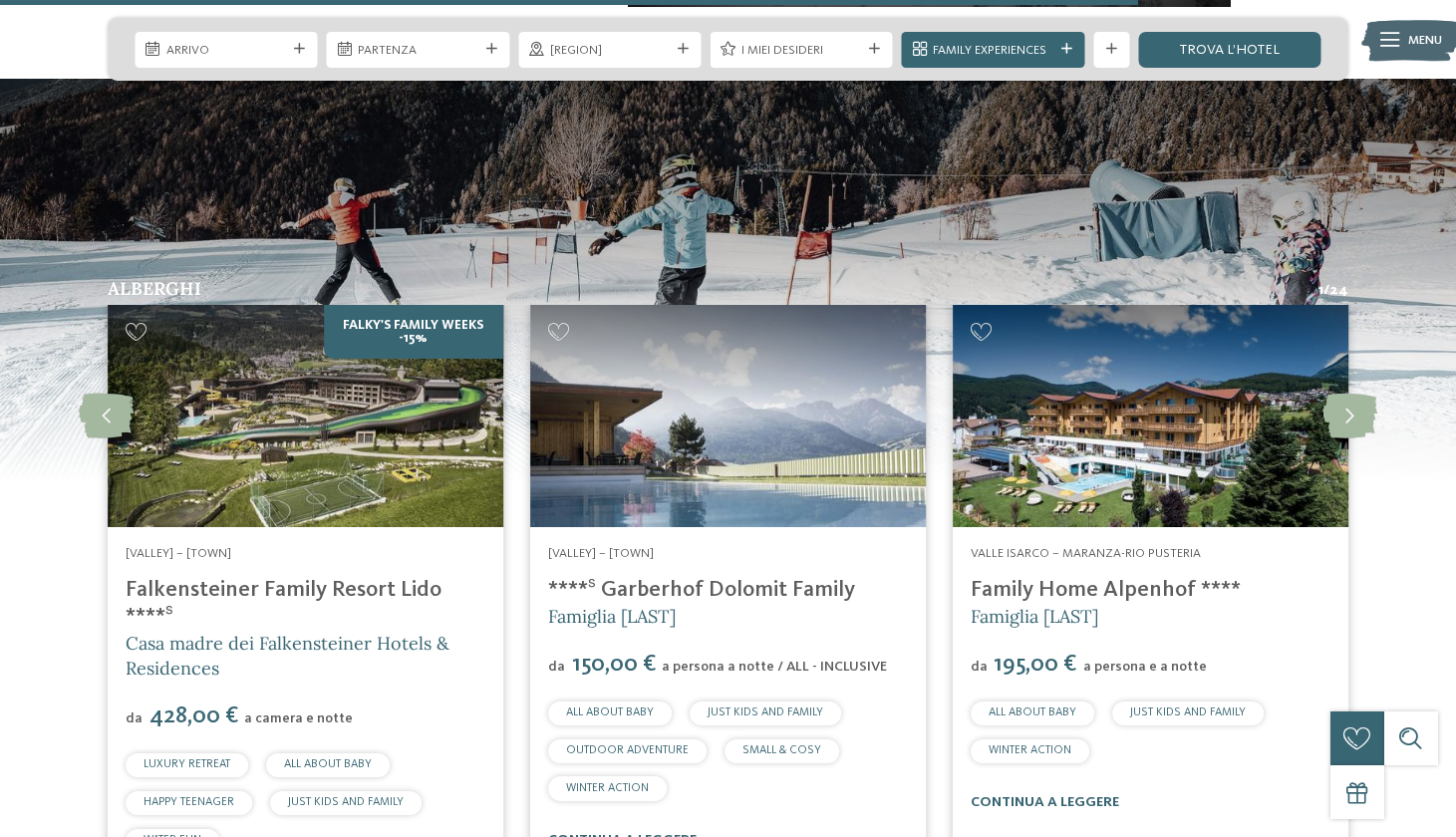 scroll, scrollTop: 3786, scrollLeft: 0, axis: vertical 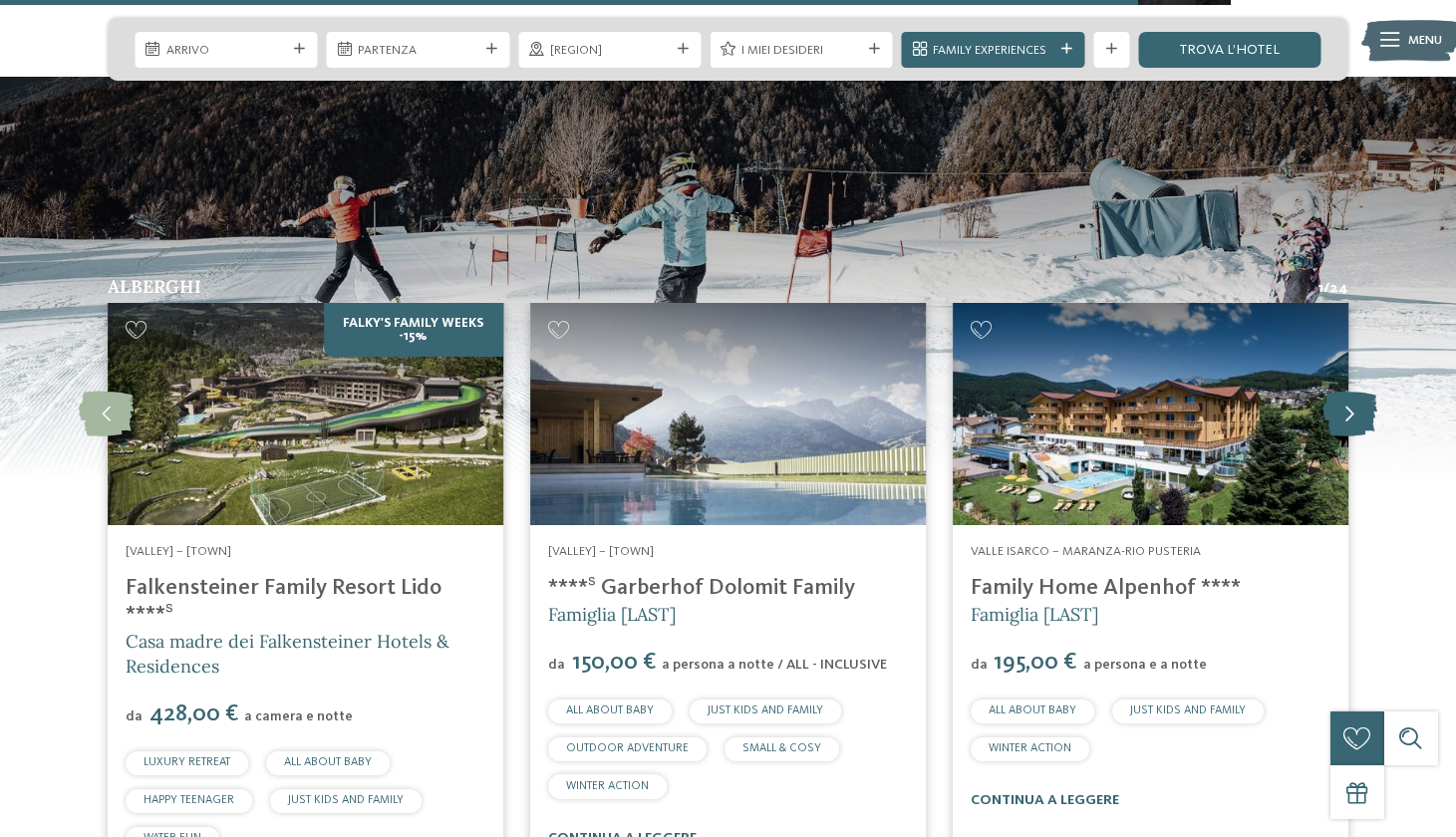 click at bounding box center (1349, 414) 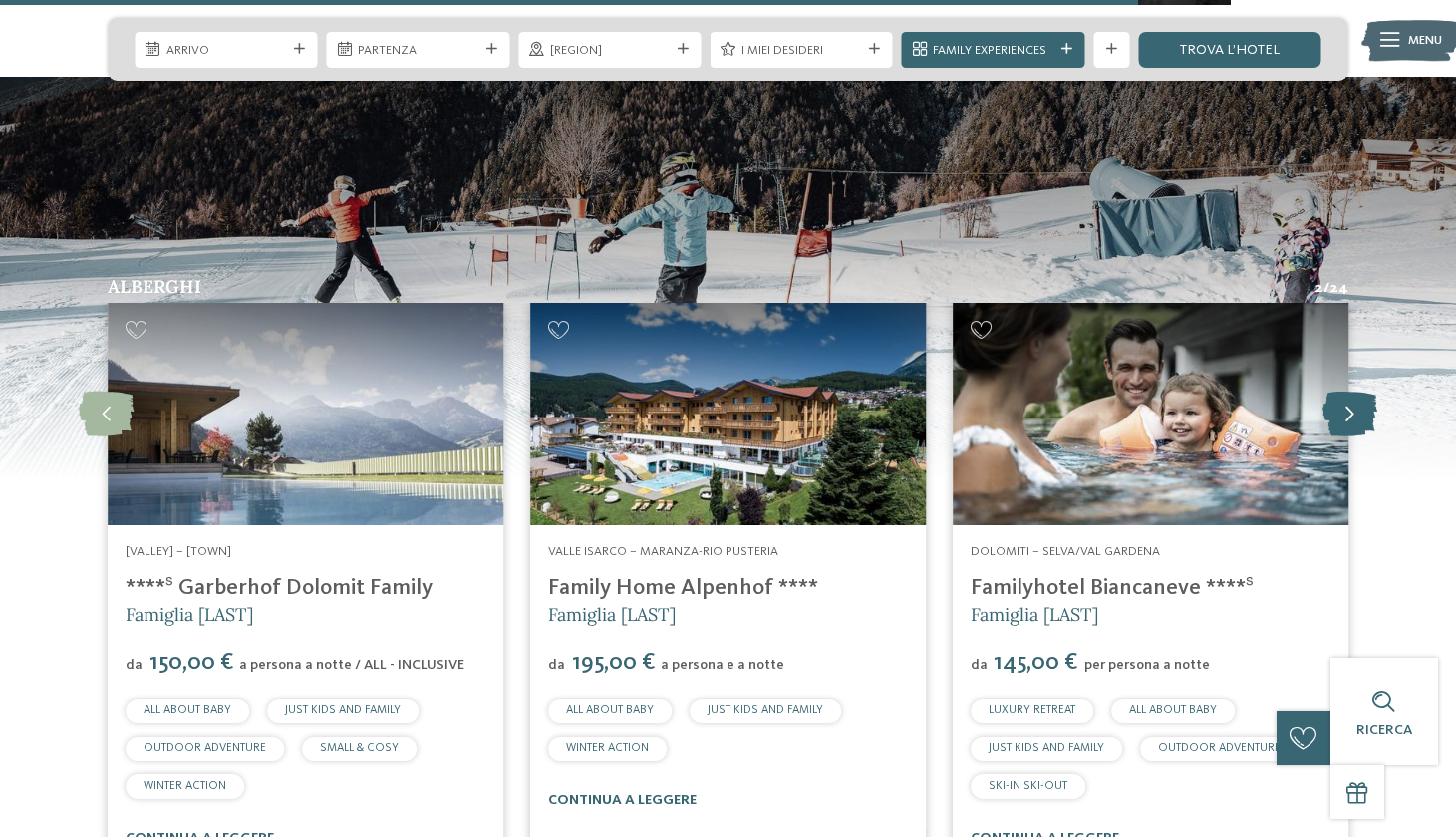 click at bounding box center (1349, 414) 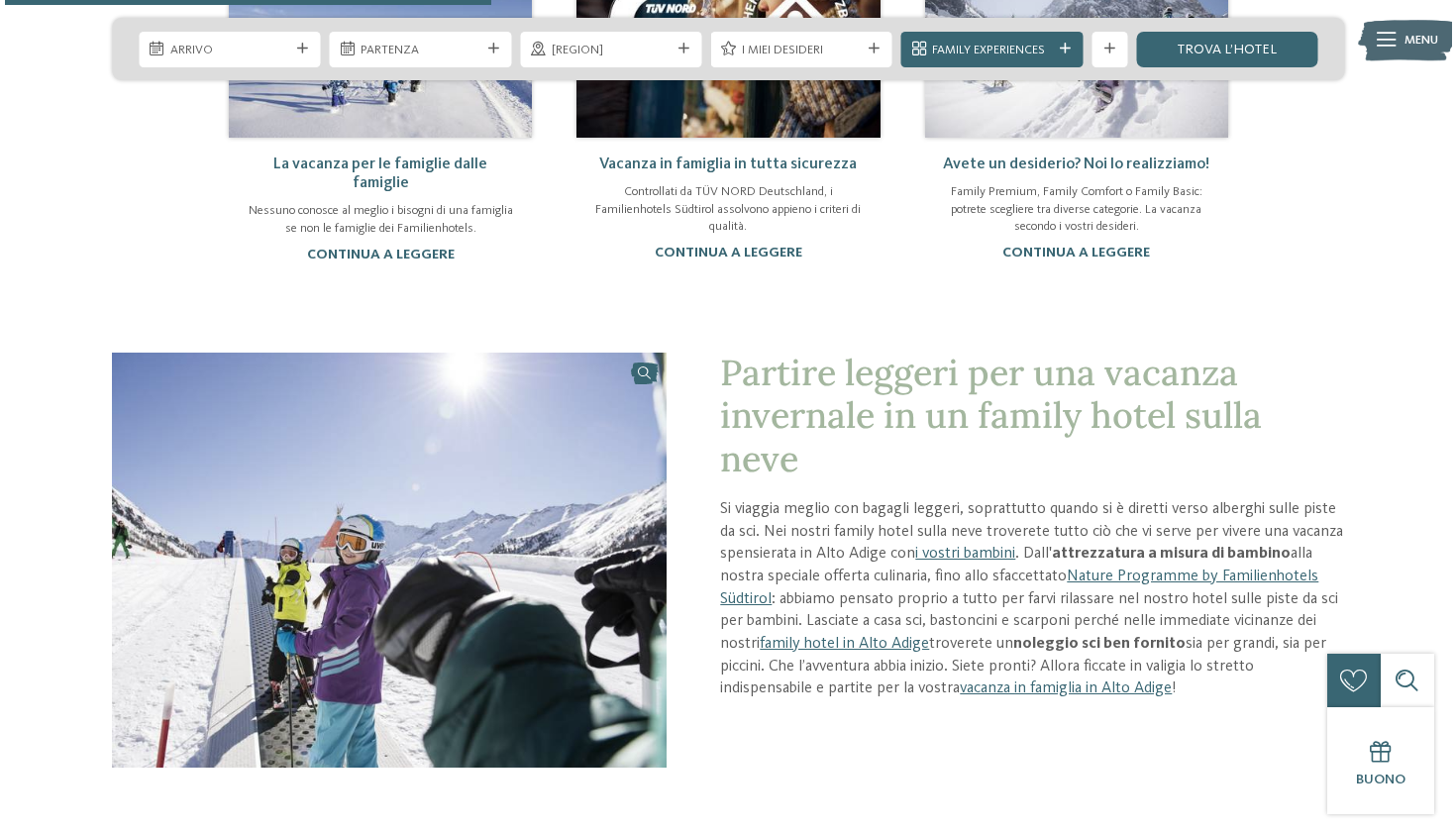 scroll, scrollTop: 1553, scrollLeft: 0, axis: vertical 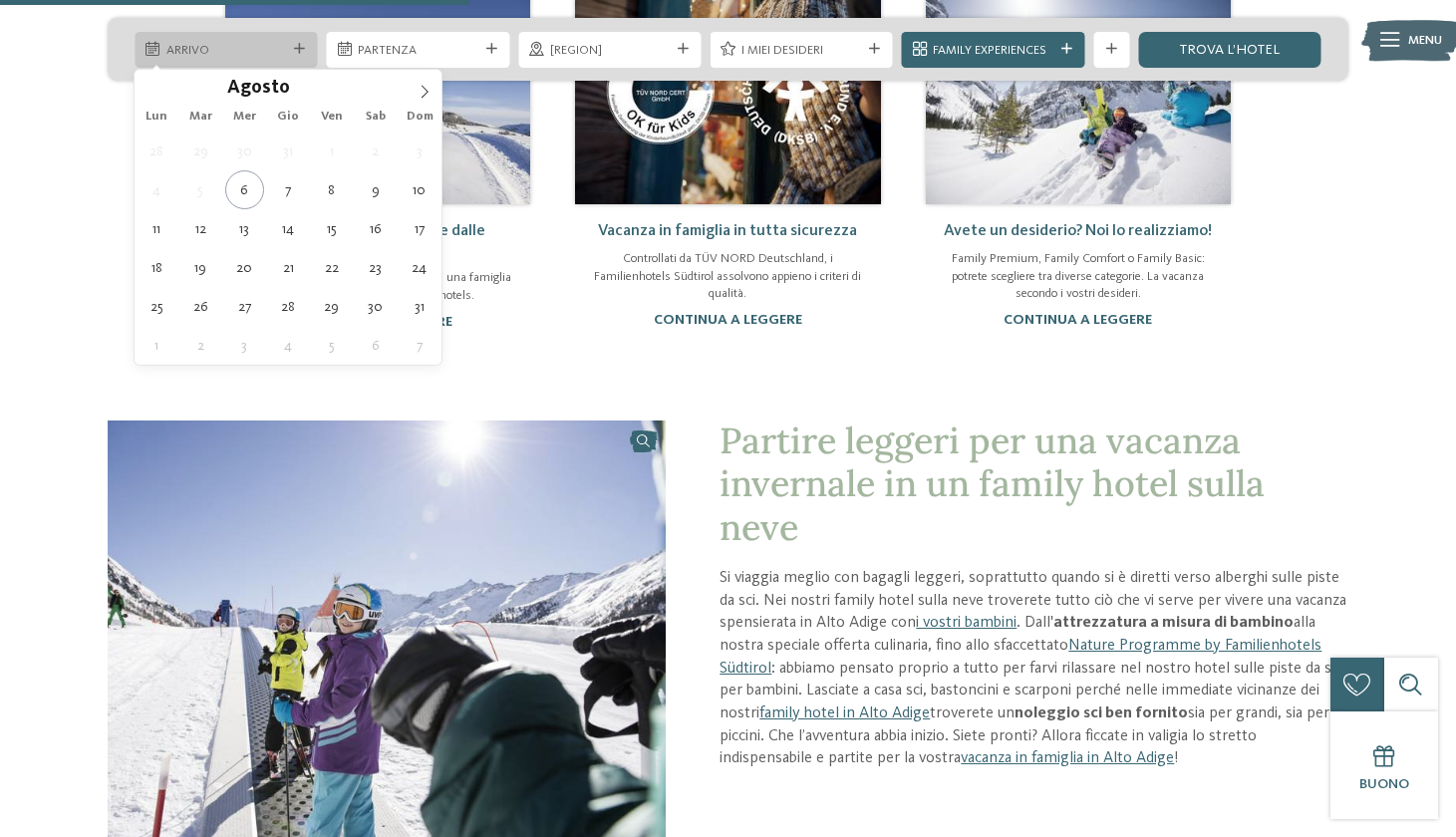 click on "Arrivo" at bounding box center (226, 51) 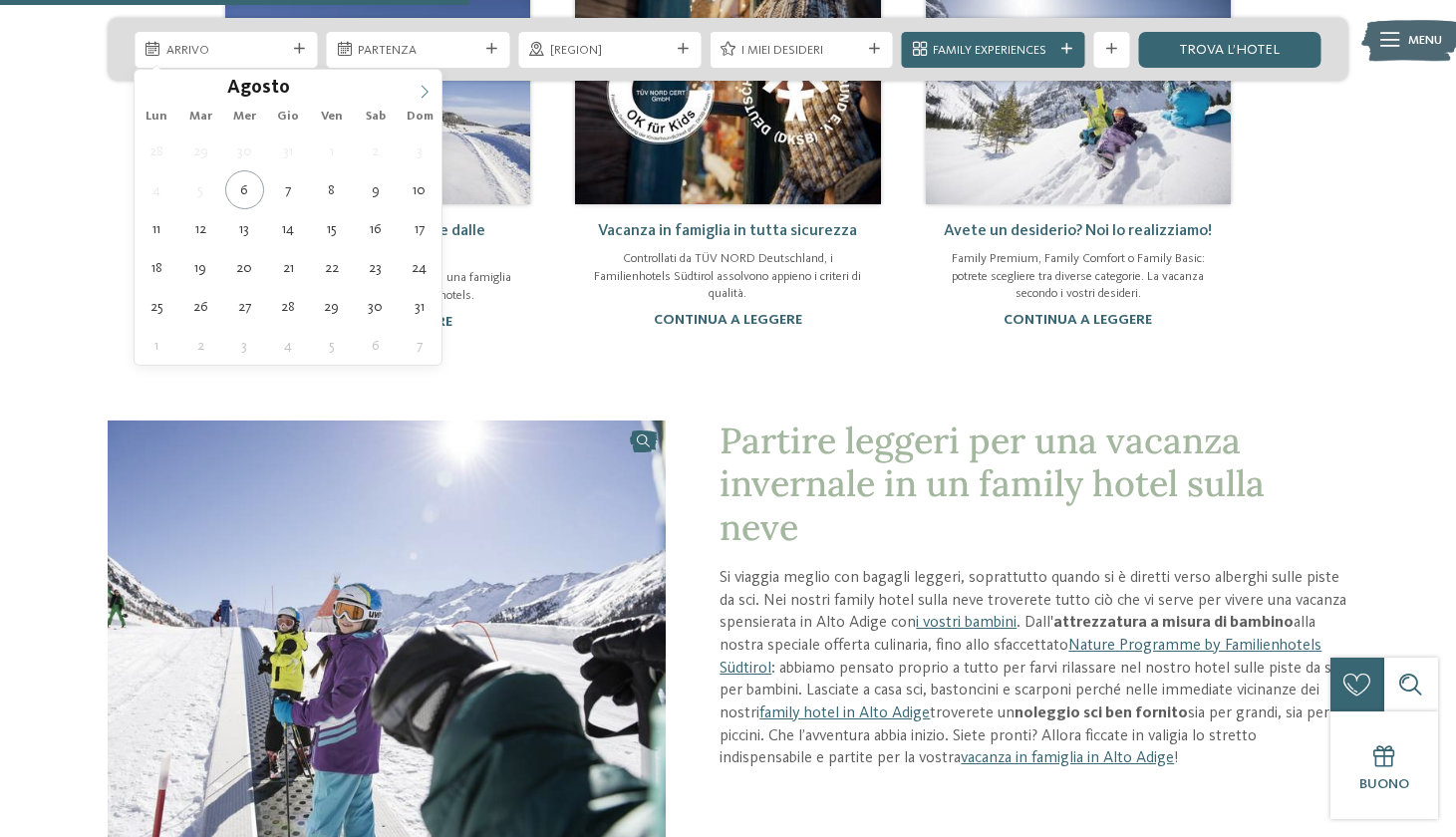click 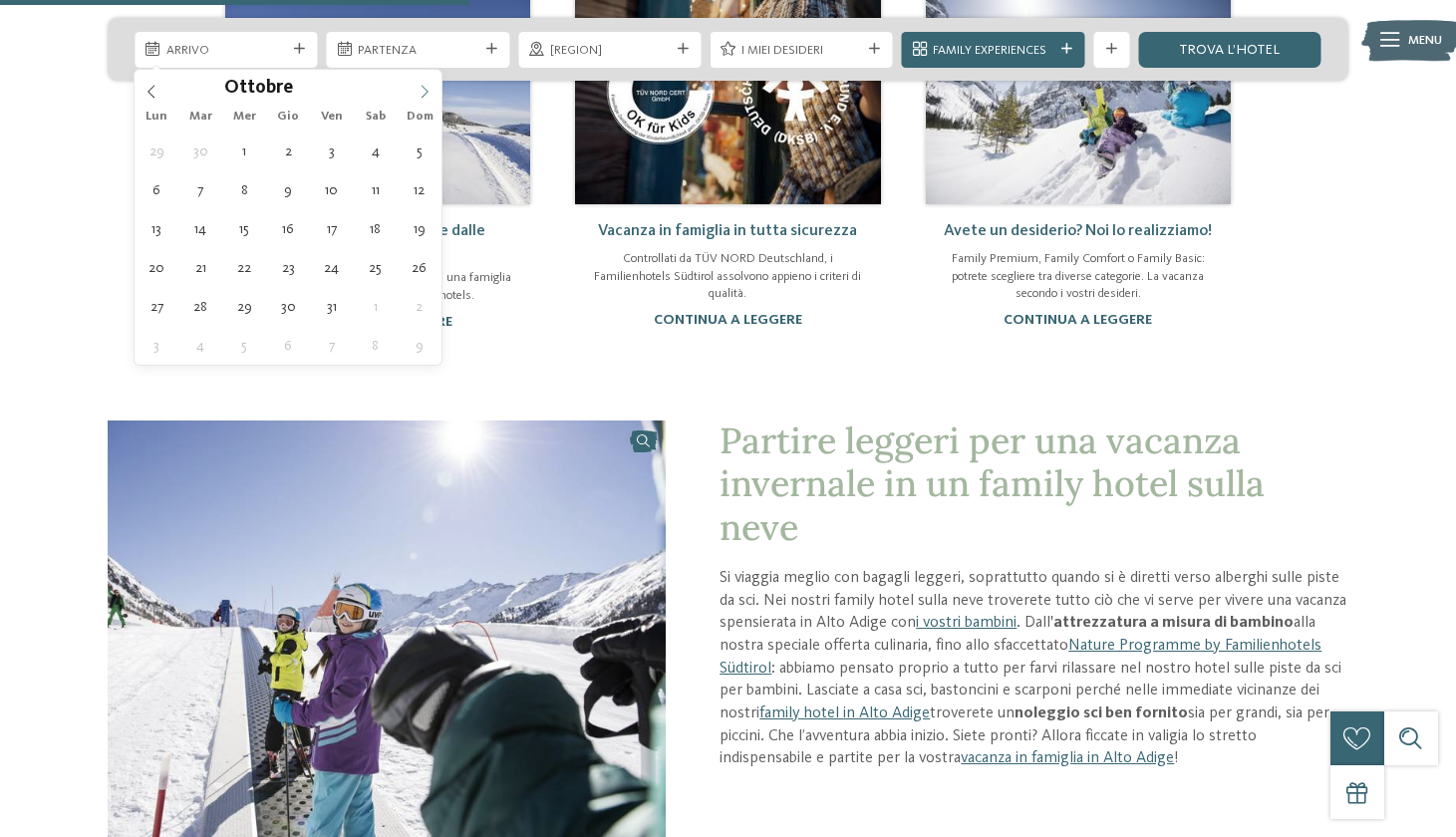 click 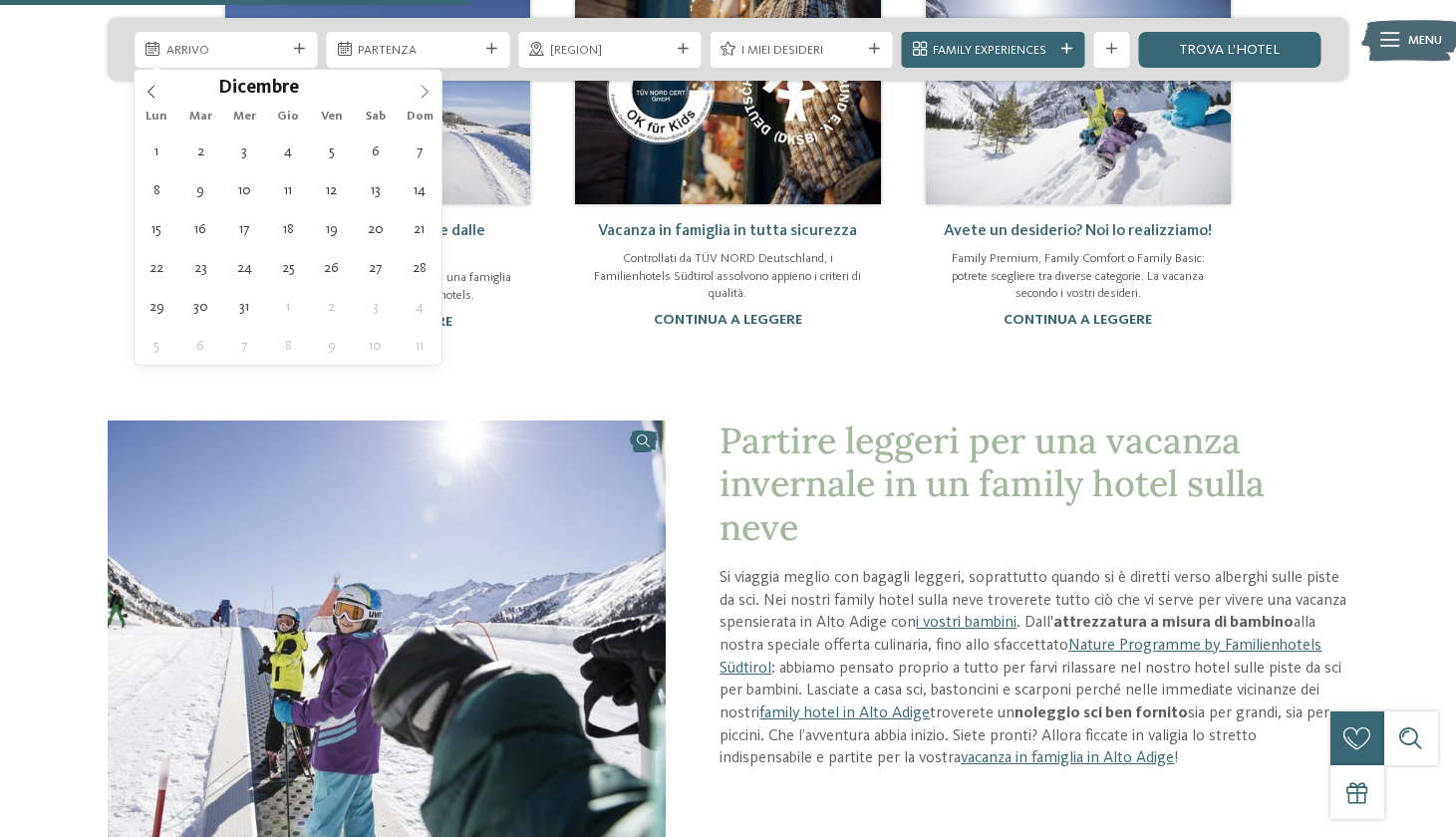 click 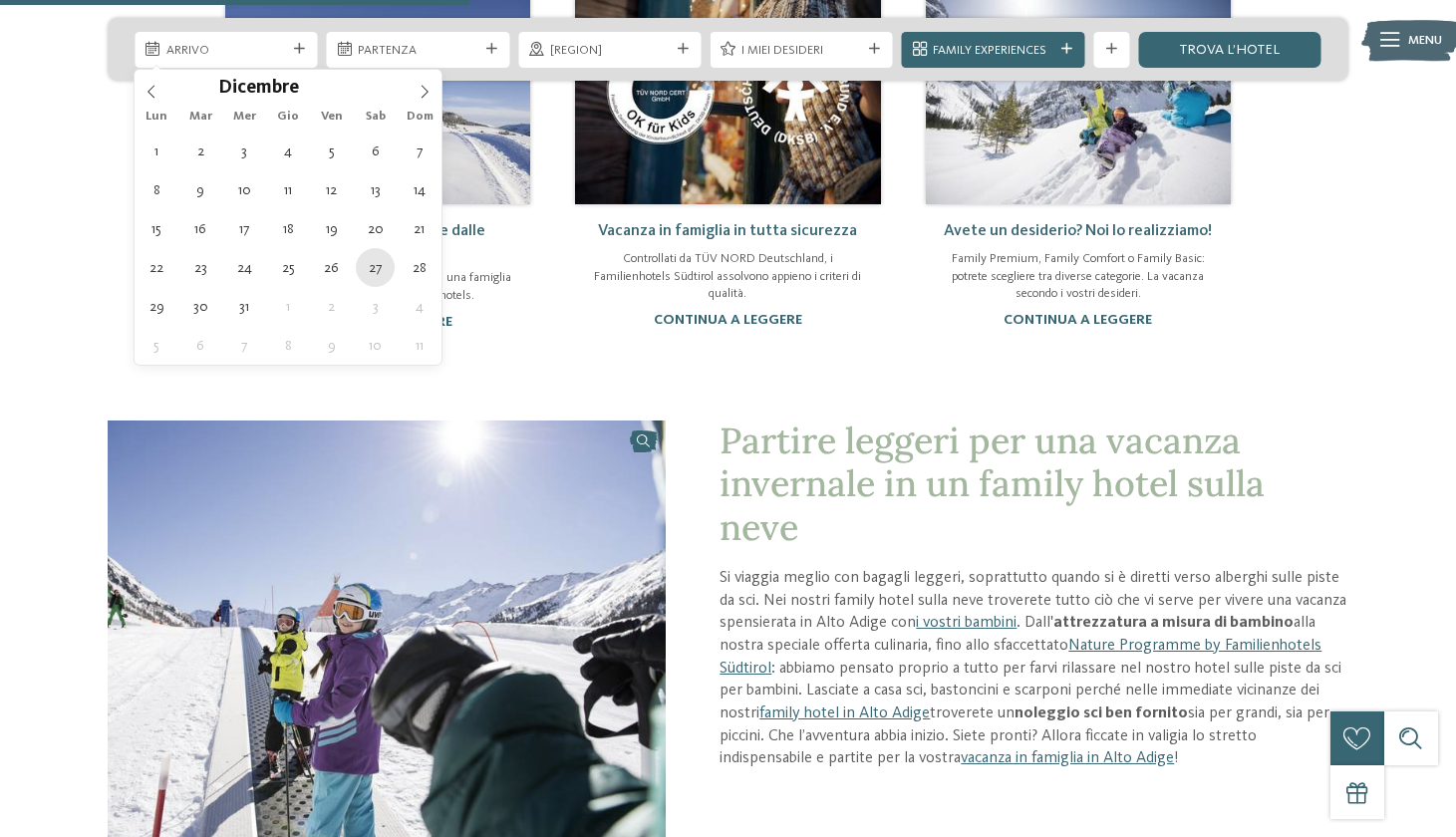 type on "[DATE]" 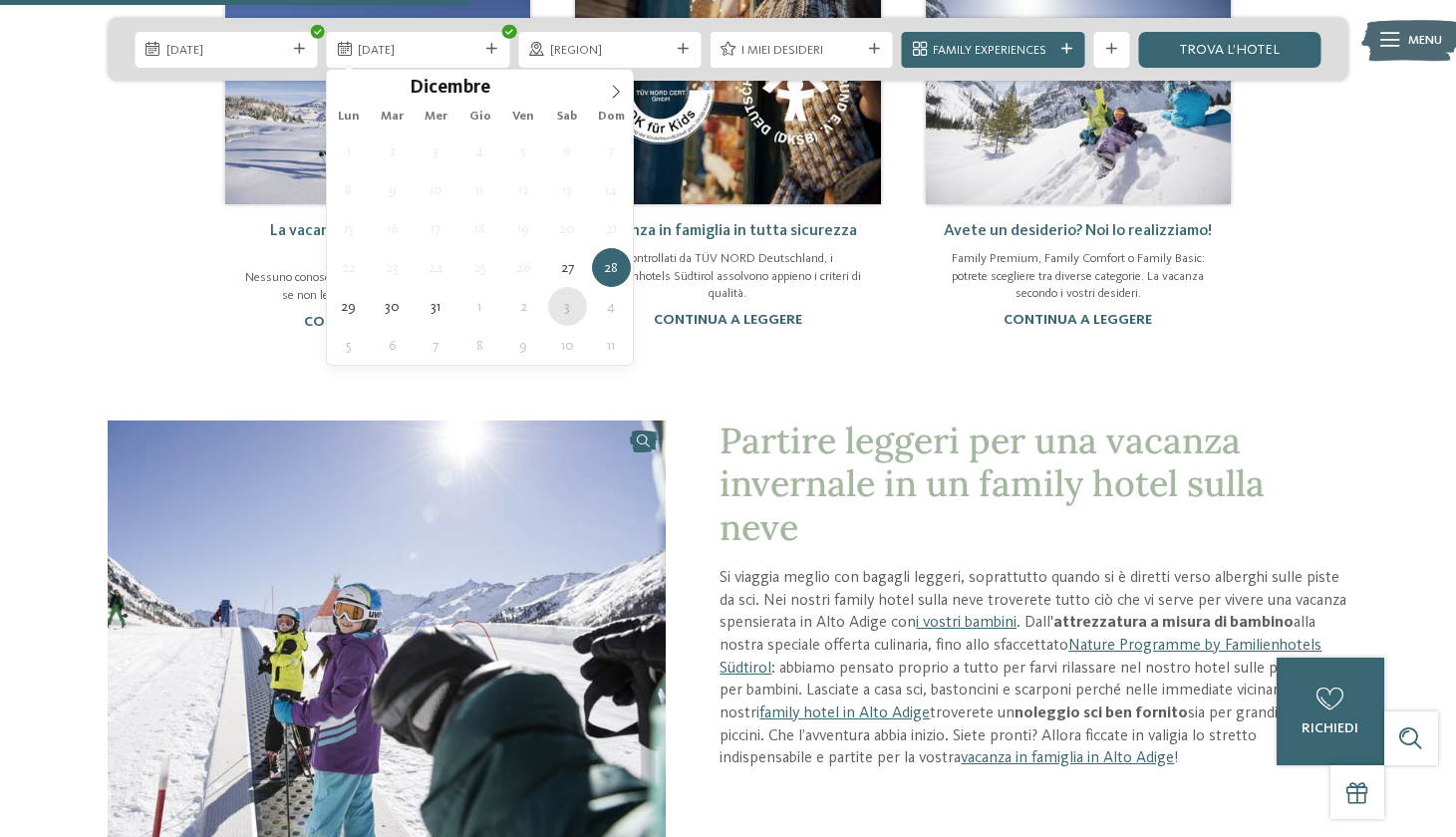type on "[DATE]" 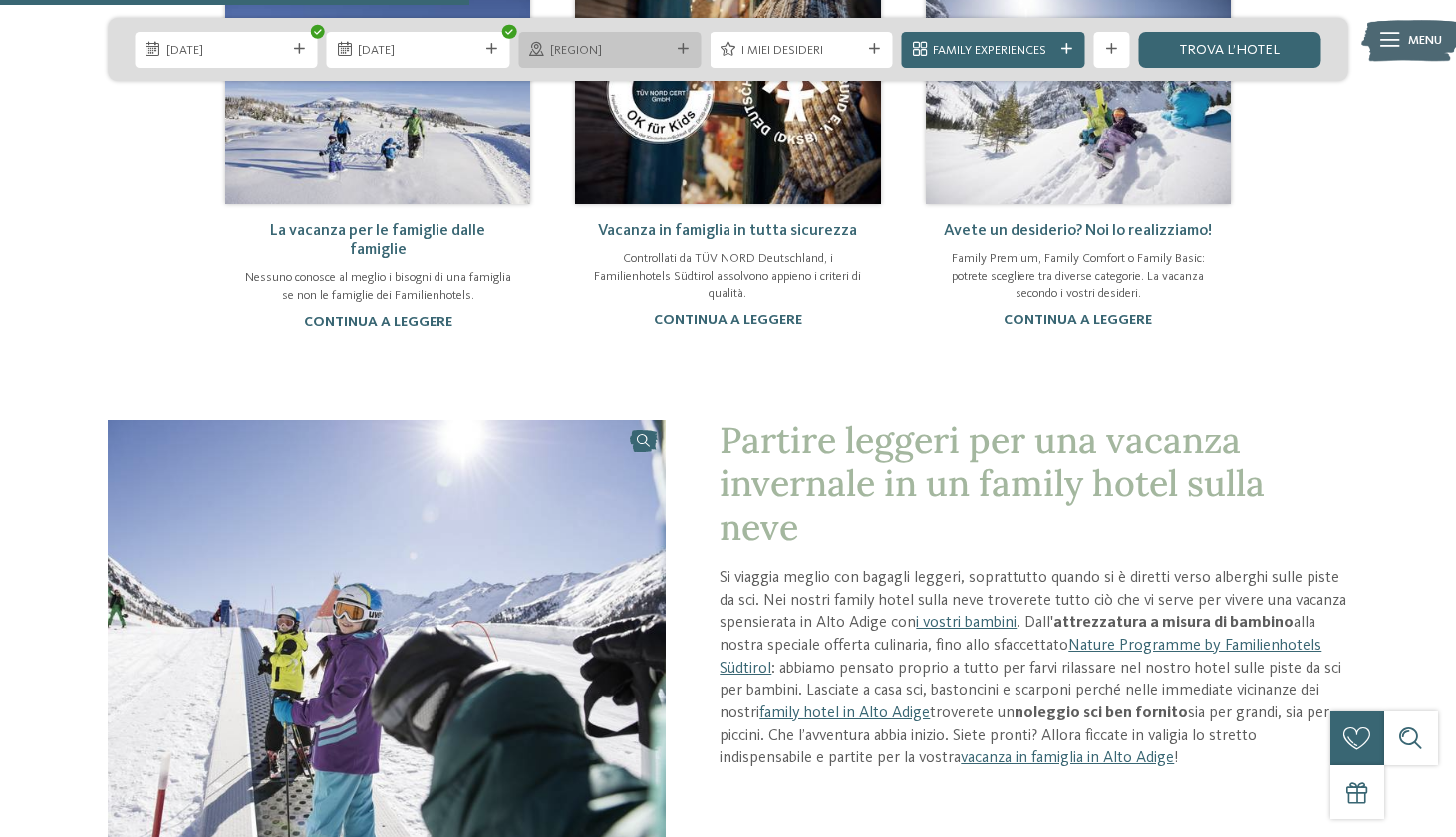 click on "[REGION]" at bounding box center (609, 50) 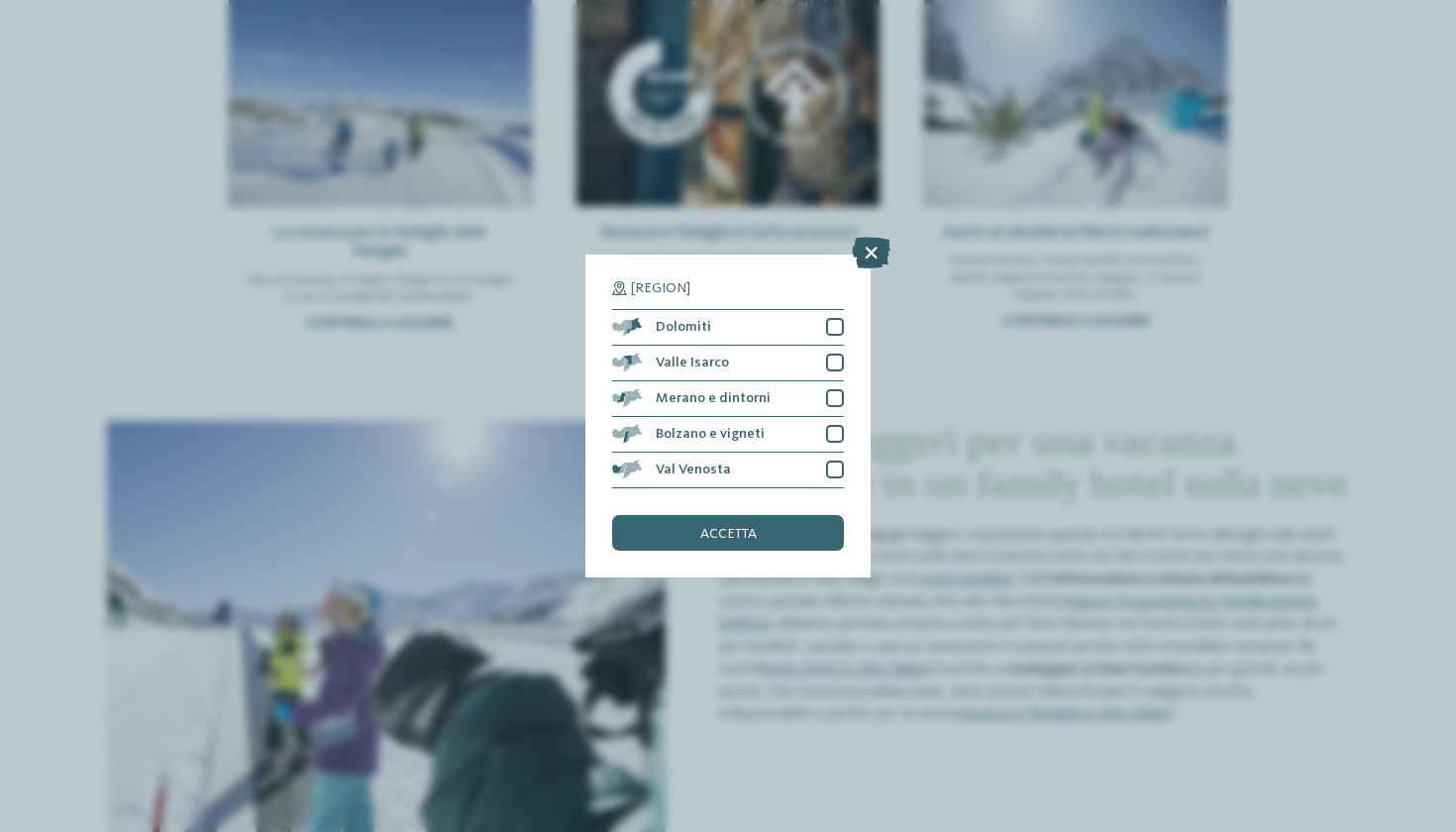 click at bounding box center (871, 253) 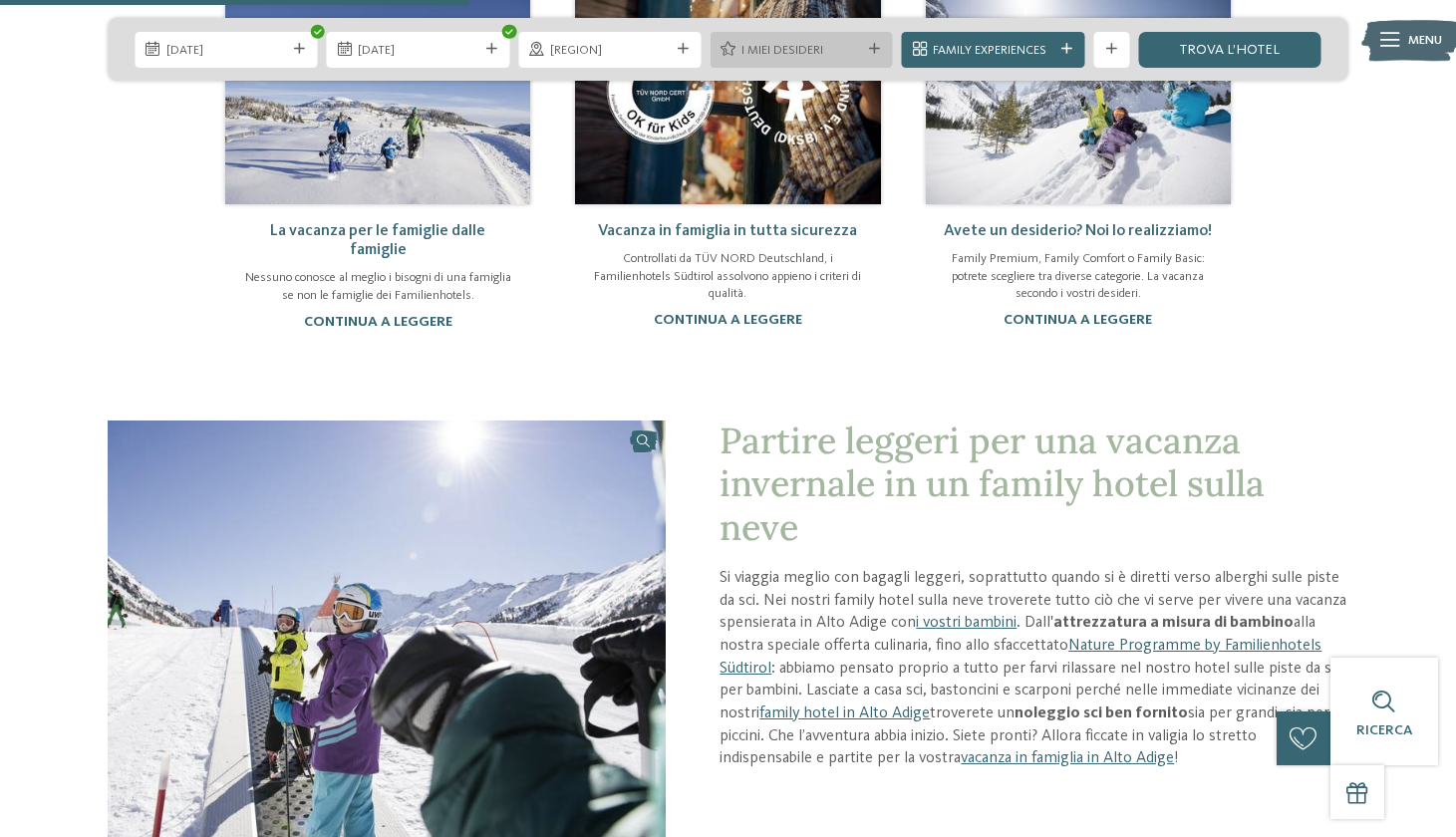 click on "I miei desideri" at bounding box center (800, 49) 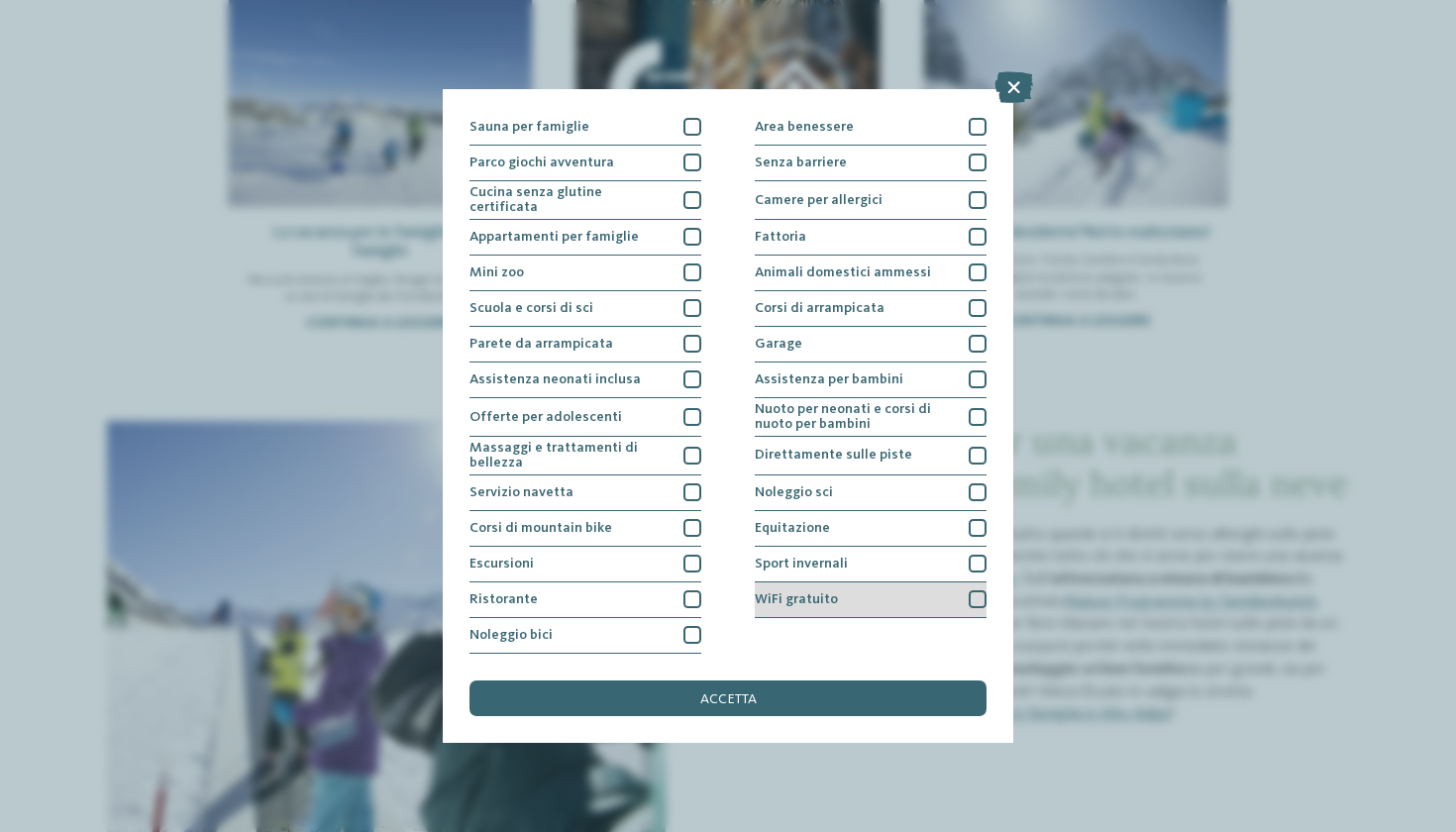 scroll, scrollTop: 281, scrollLeft: 0, axis: vertical 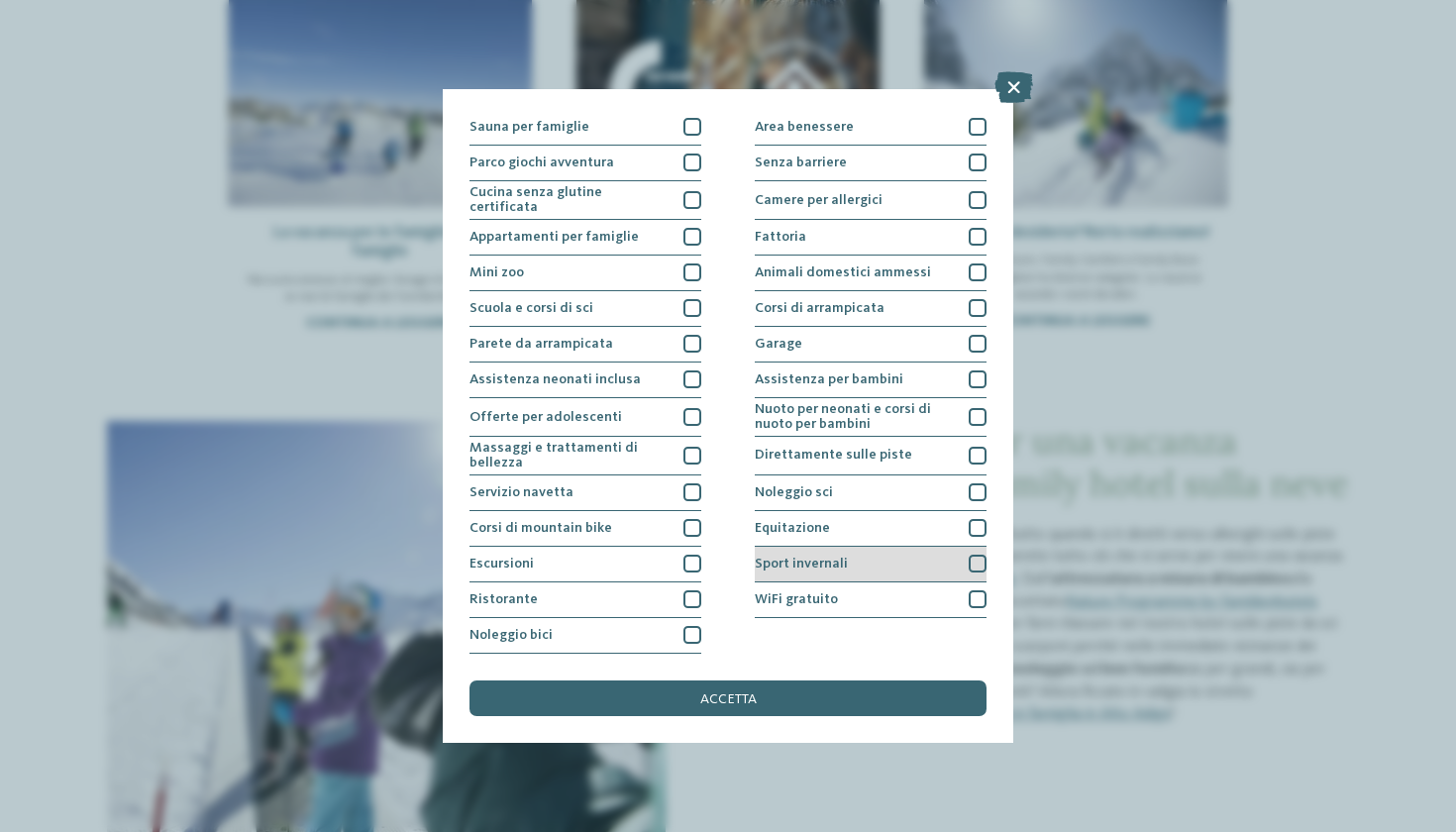 click on "Sport invernali" at bounding box center [871, 565] 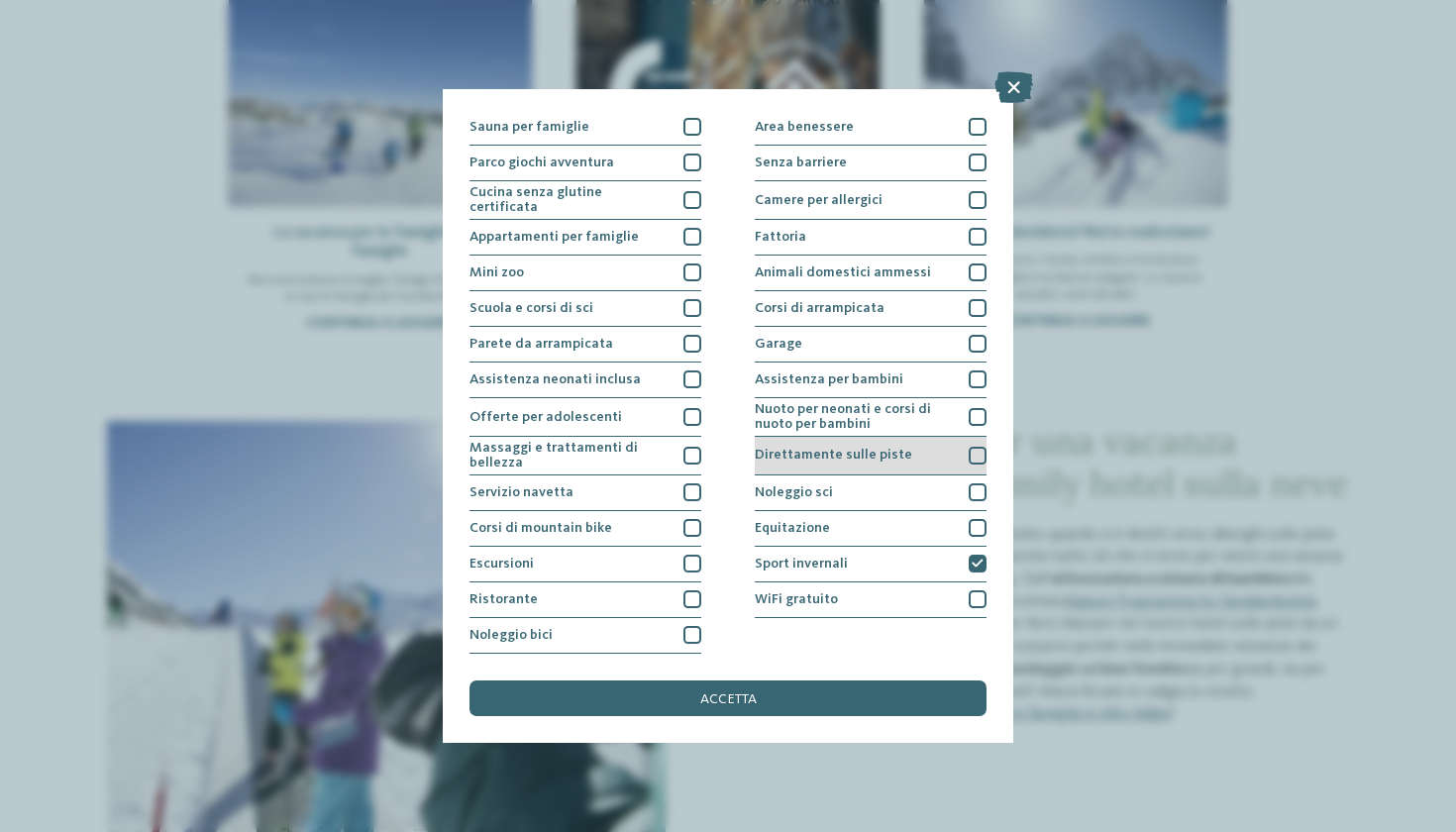 click on "Direttamente sulle piste" at bounding box center [833, 455] 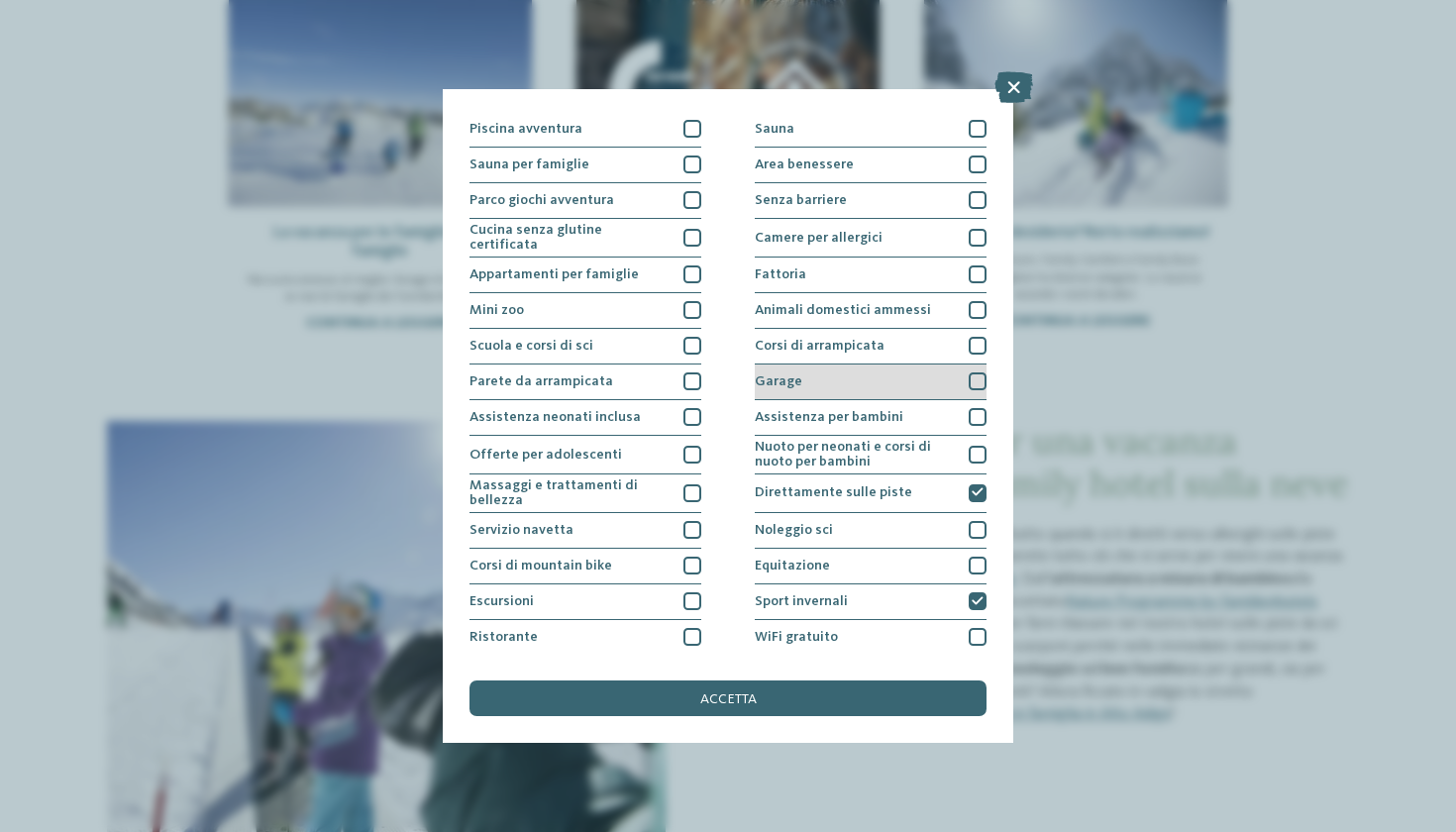 scroll, scrollTop: 65, scrollLeft: 0, axis: vertical 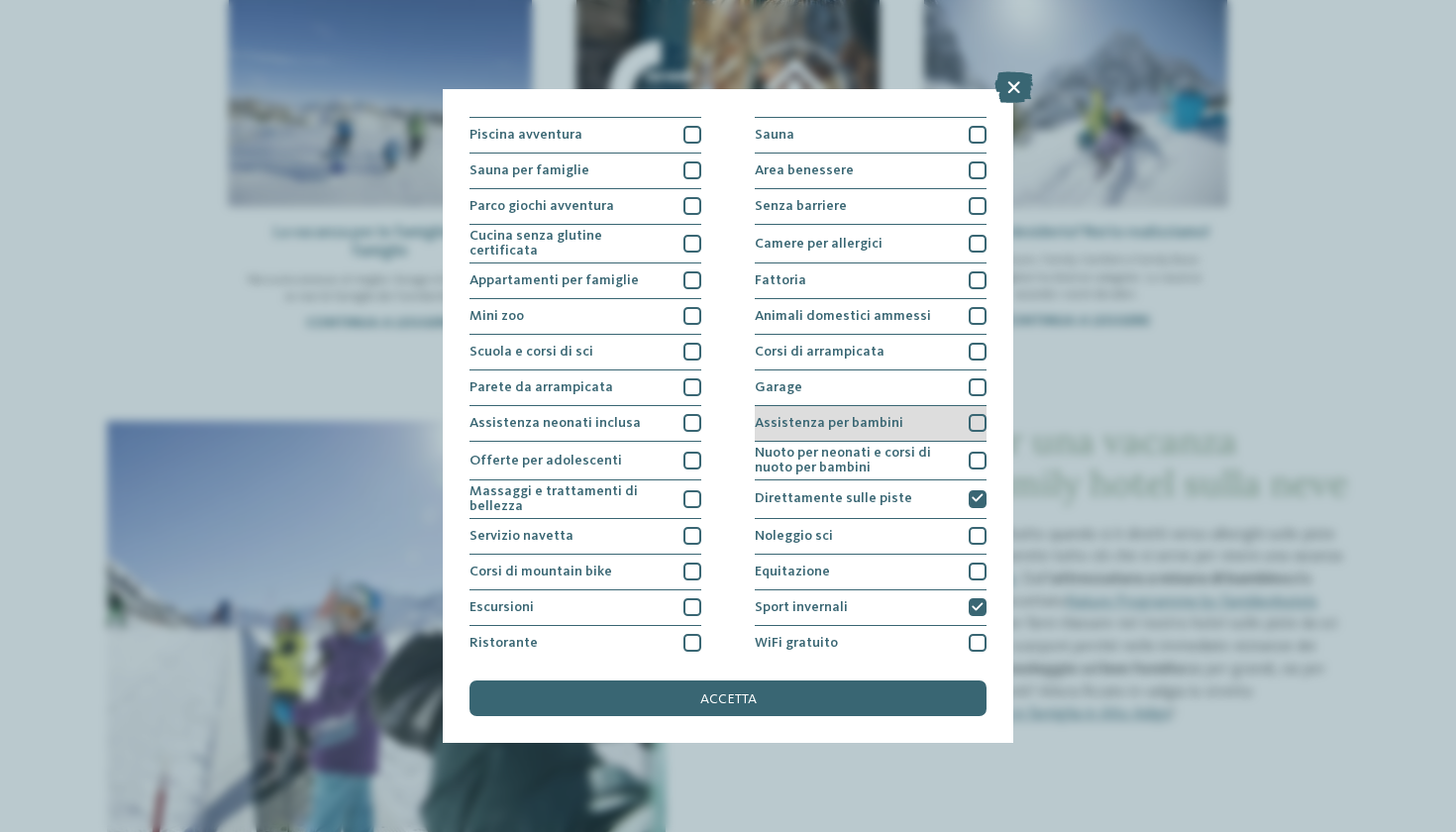 click on "Assistenza per bambini" at bounding box center [829, 423] 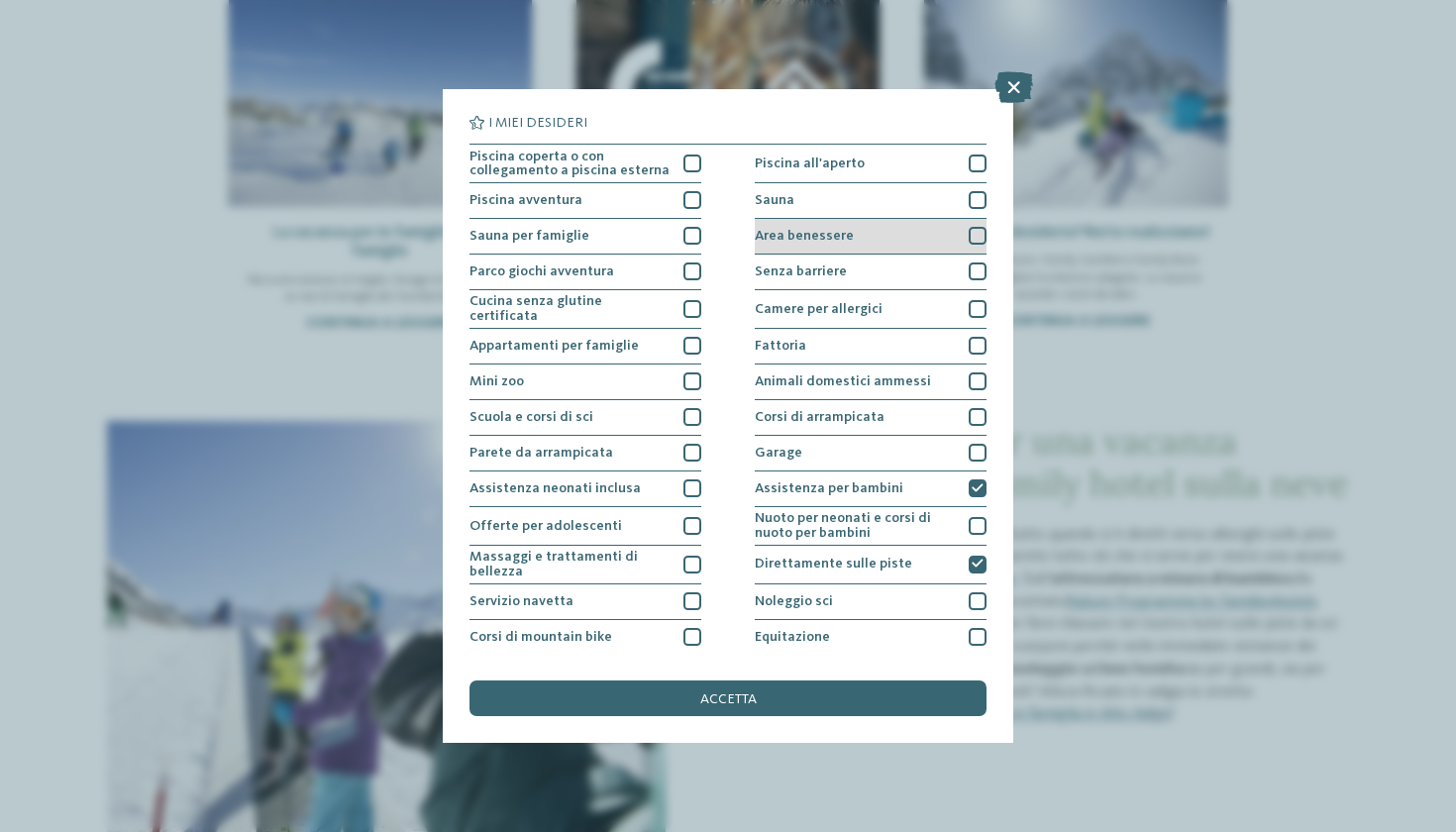 scroll, scrollTop: 0, scrollLeft: 0, axis: both 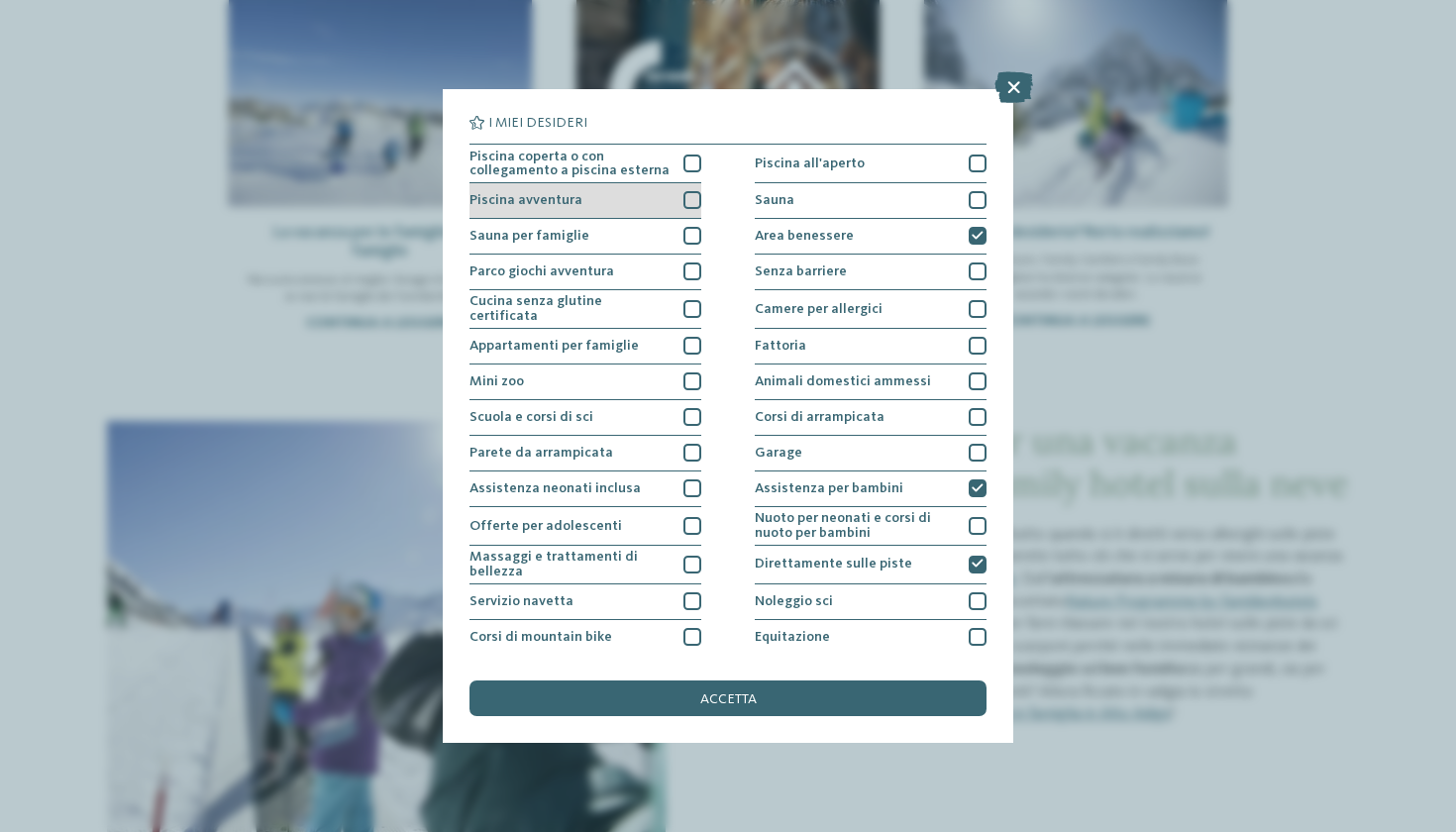 click on "Piscina avventura" at bounding box center [585, 201] 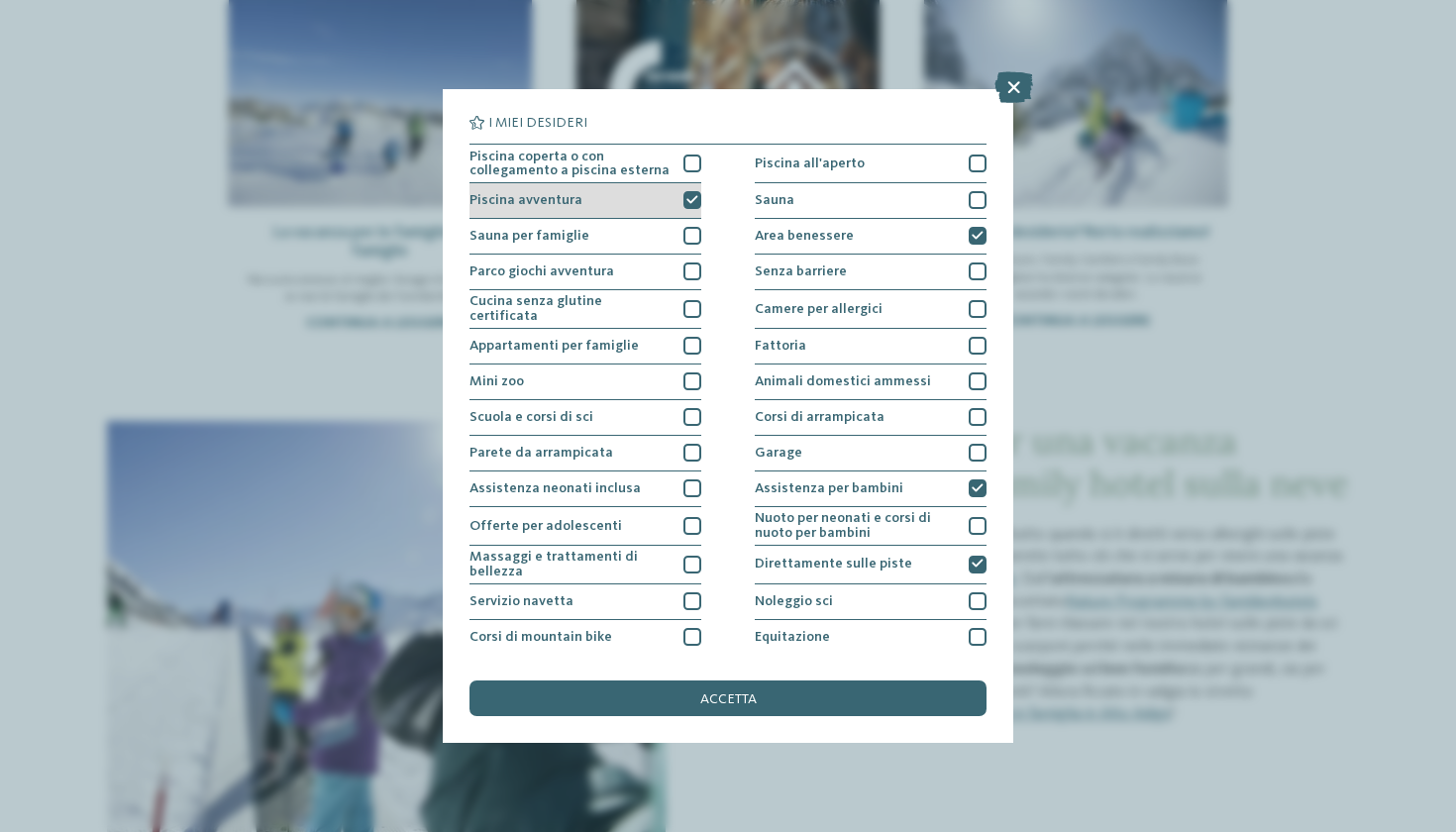 click on "Piscina avventura" at bounding box center (585, 201) 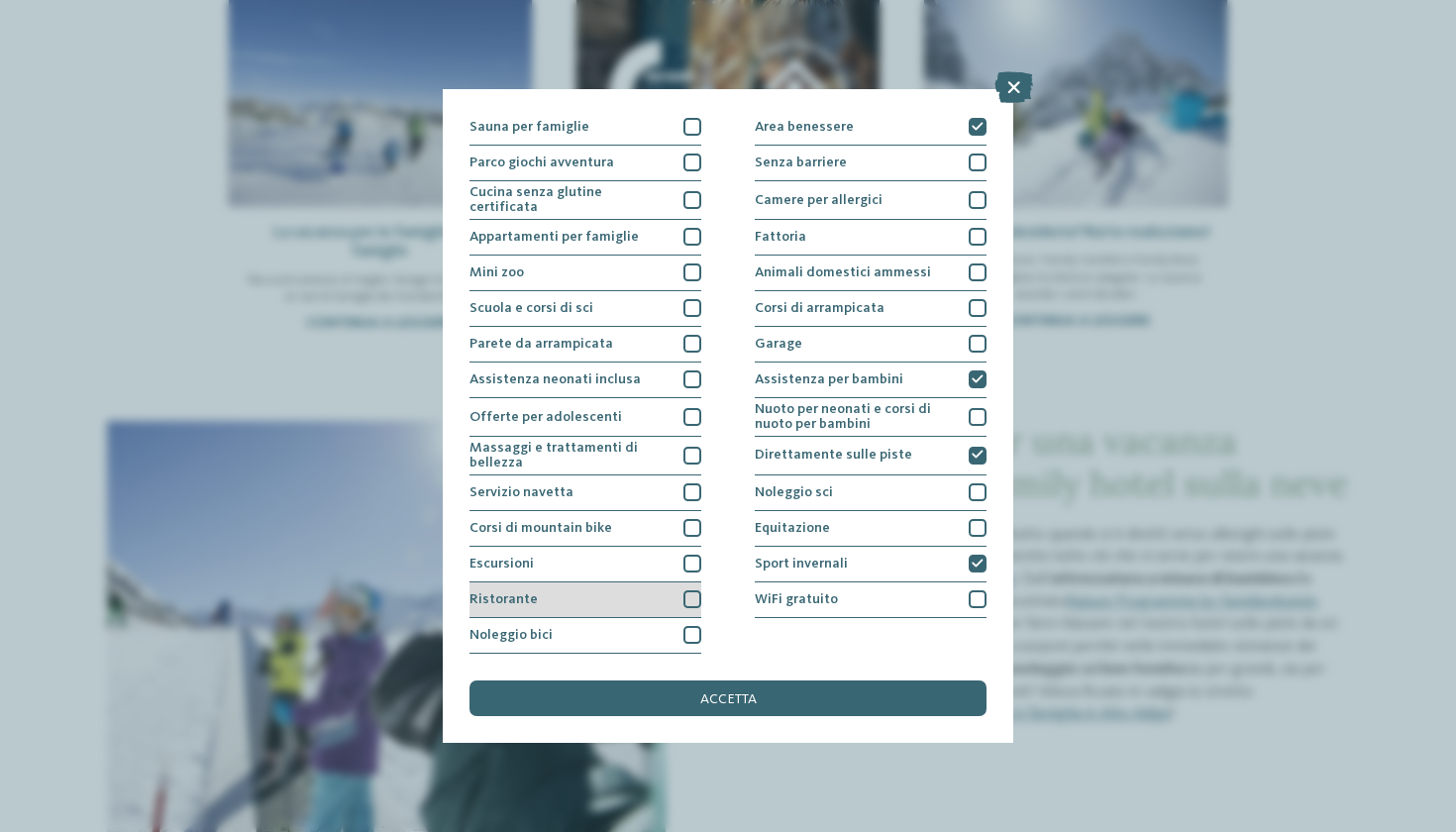 scroll, scrollTop: 260, scrollLeft: 0, axis: vertical 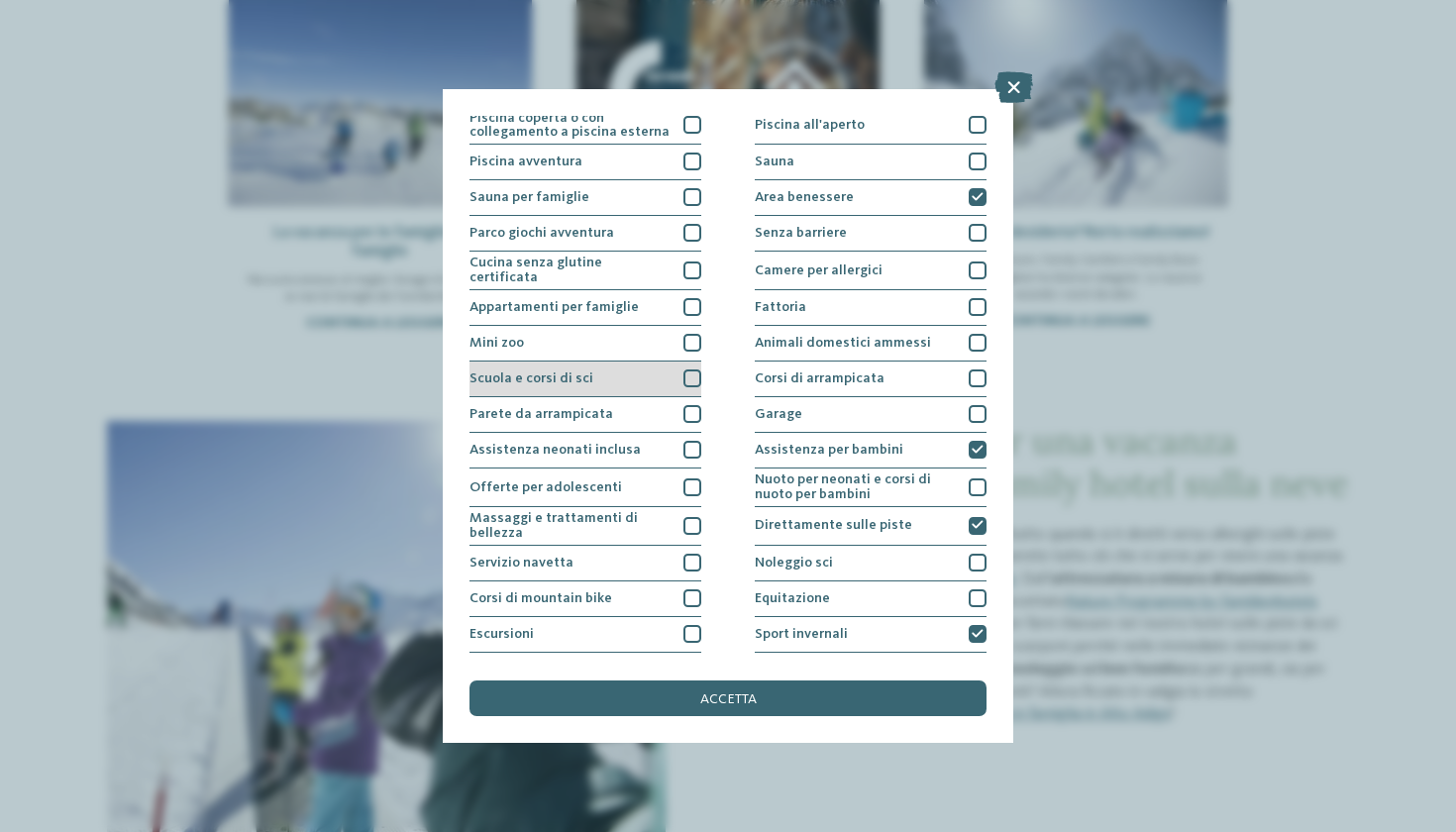 click on "Scuola e corsi di sci" at bounding box center [531, 378] 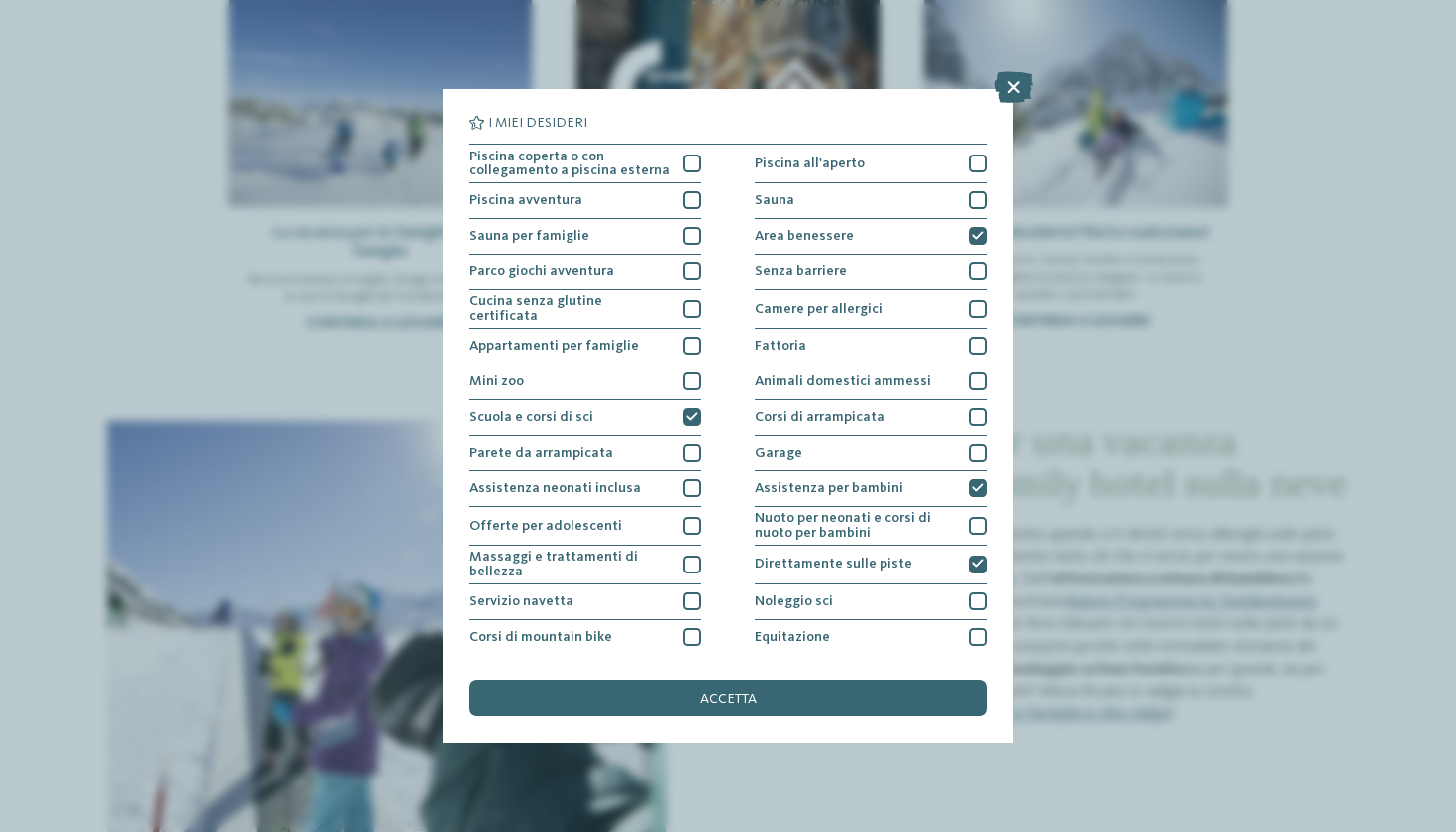 scroll, scrollTop: 0, scrollLeft: 0, axis: both 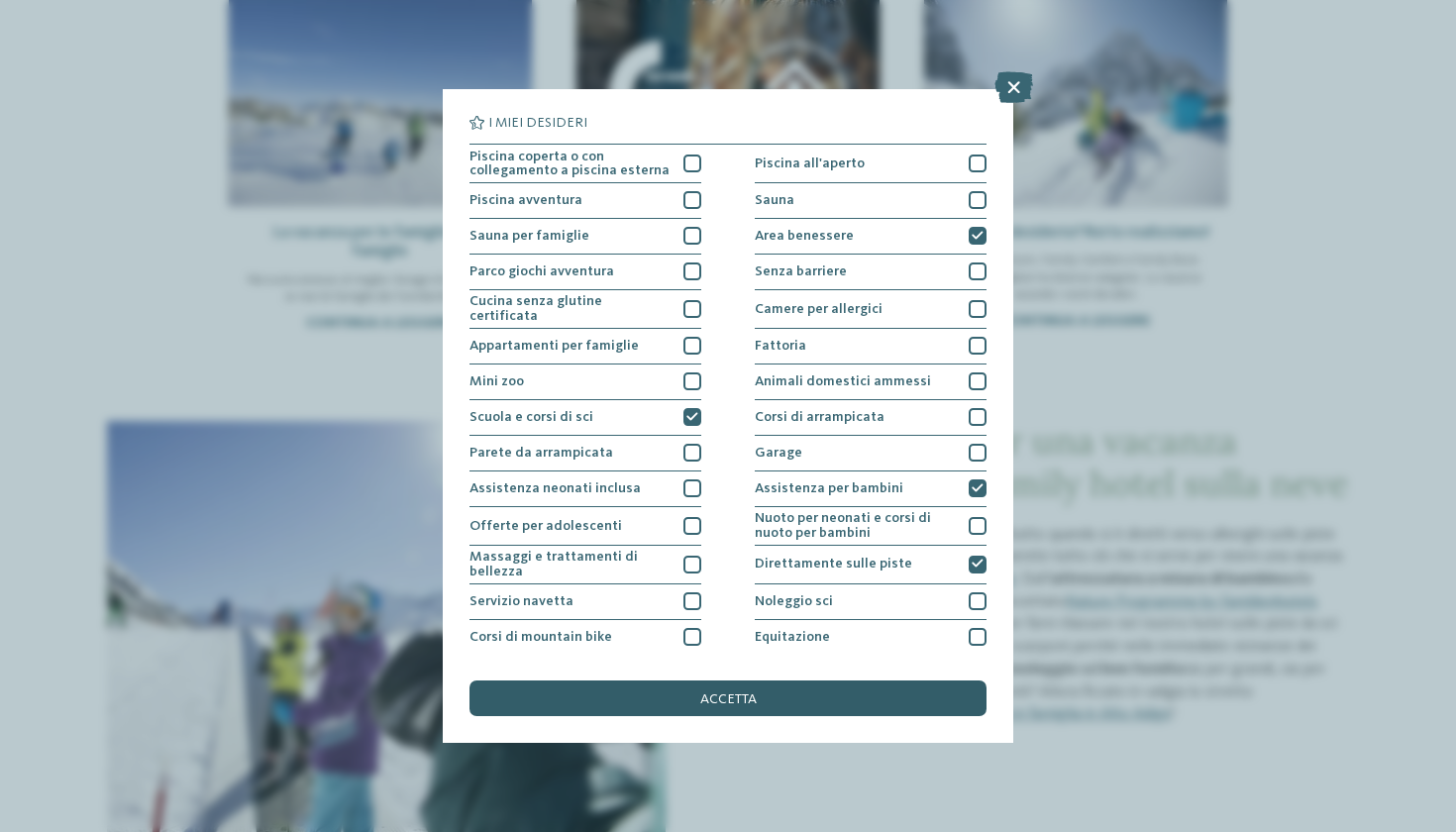 click on "accetta" at bounding box center (728, 698) 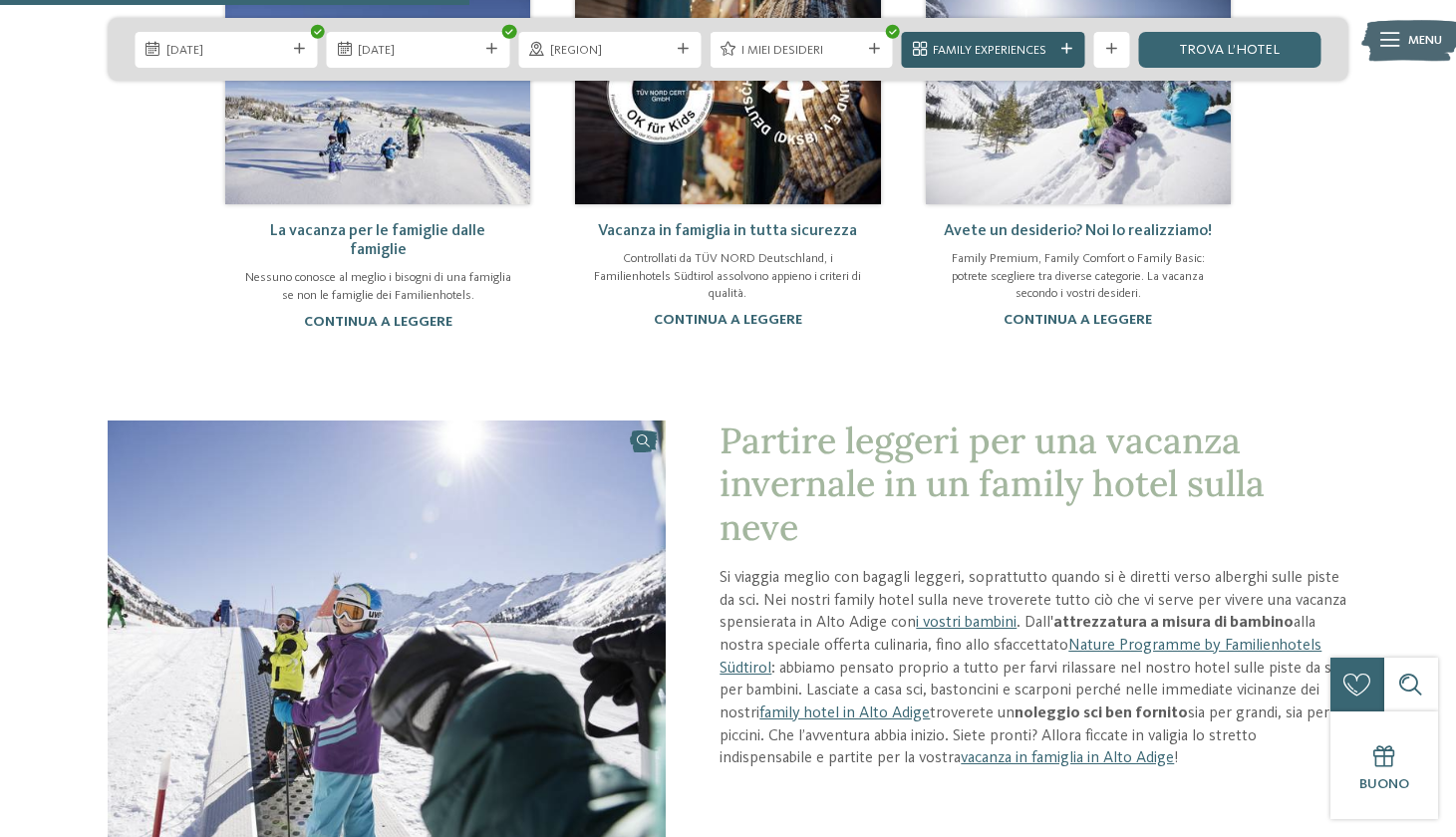 click at bounding box center [1066, 49] 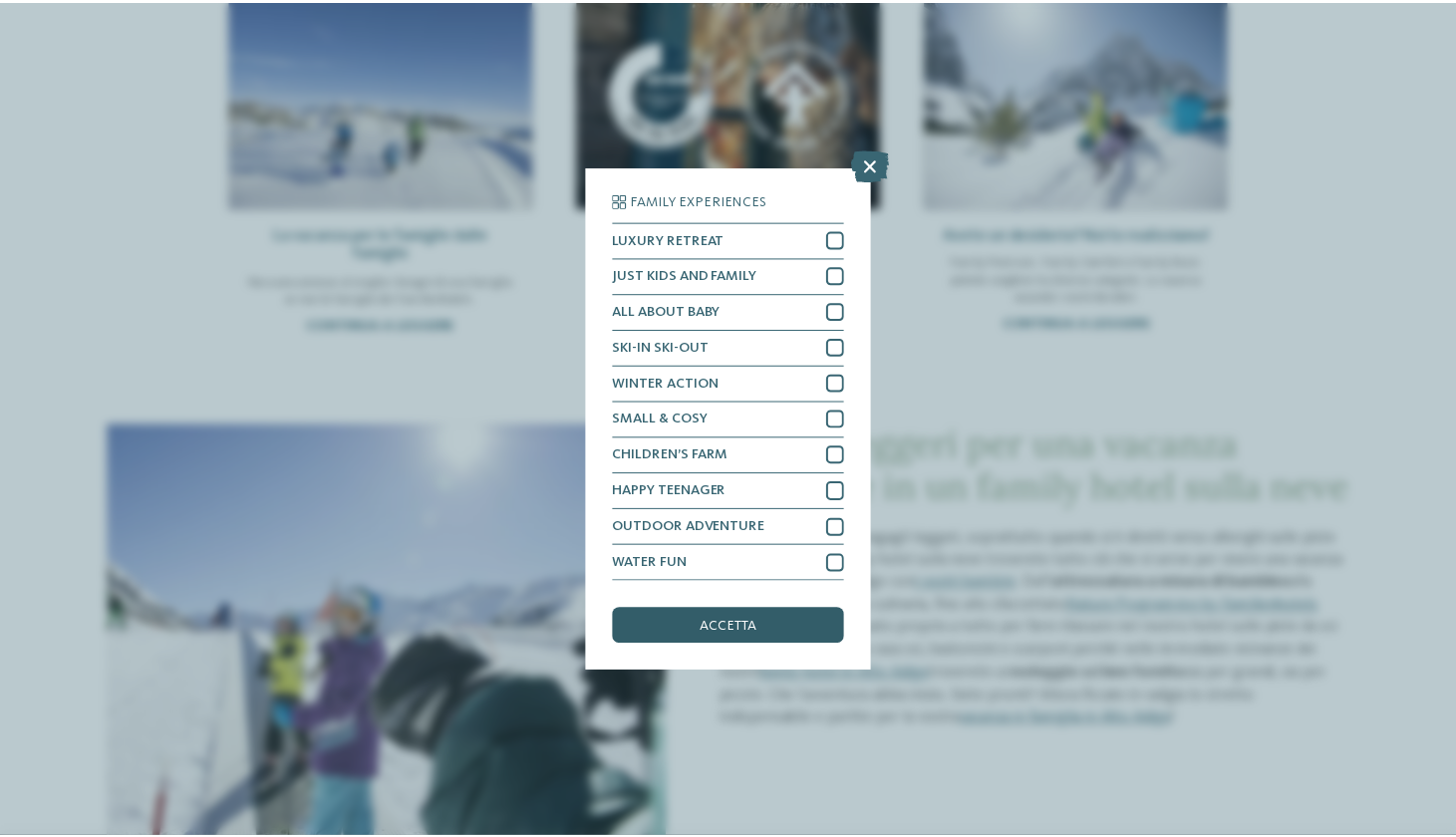scroll, scrollTop: 26, scrollLeft: 0, axis: vertical 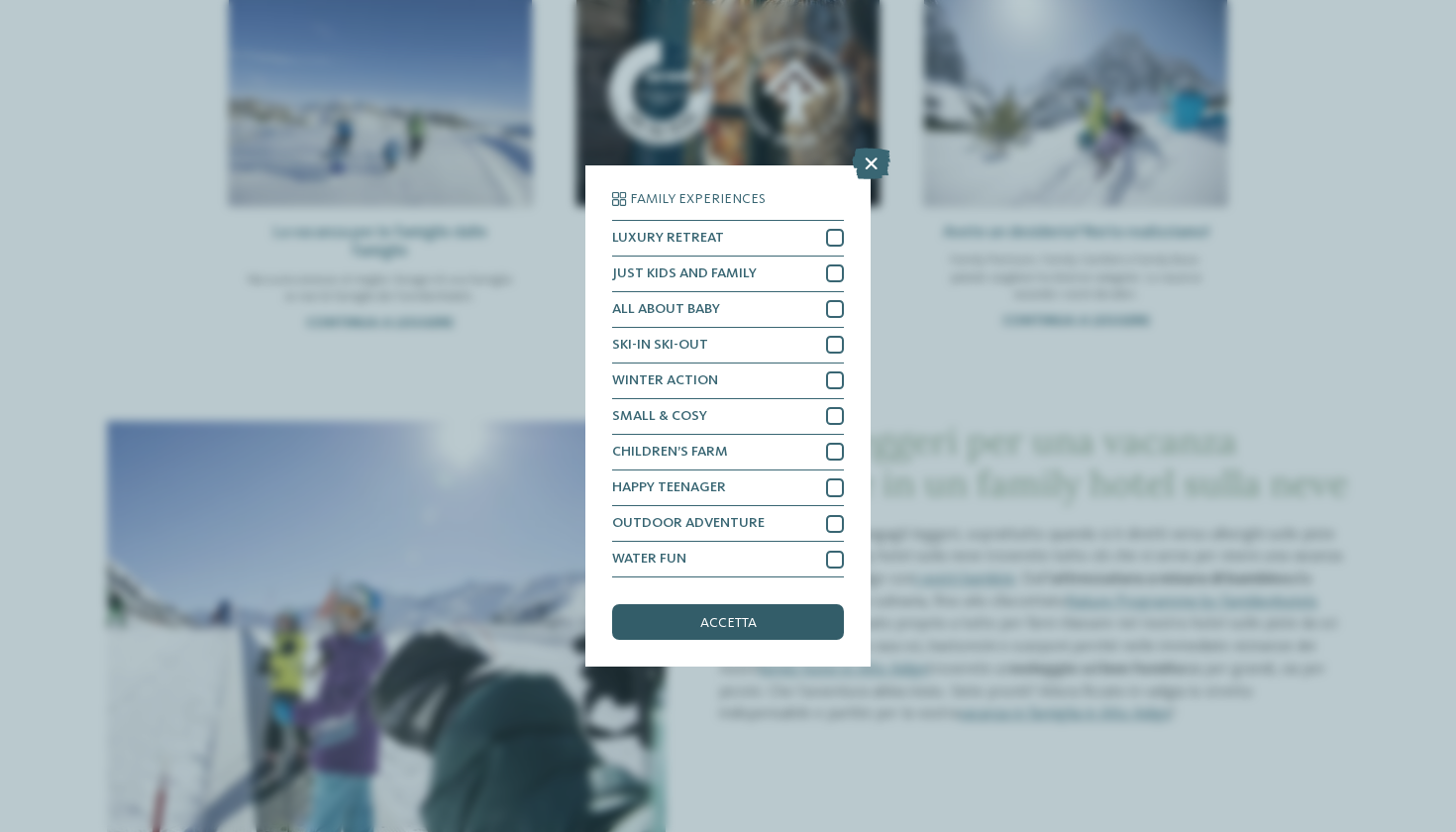 click on "accetta" at bounding box center [728, 623] 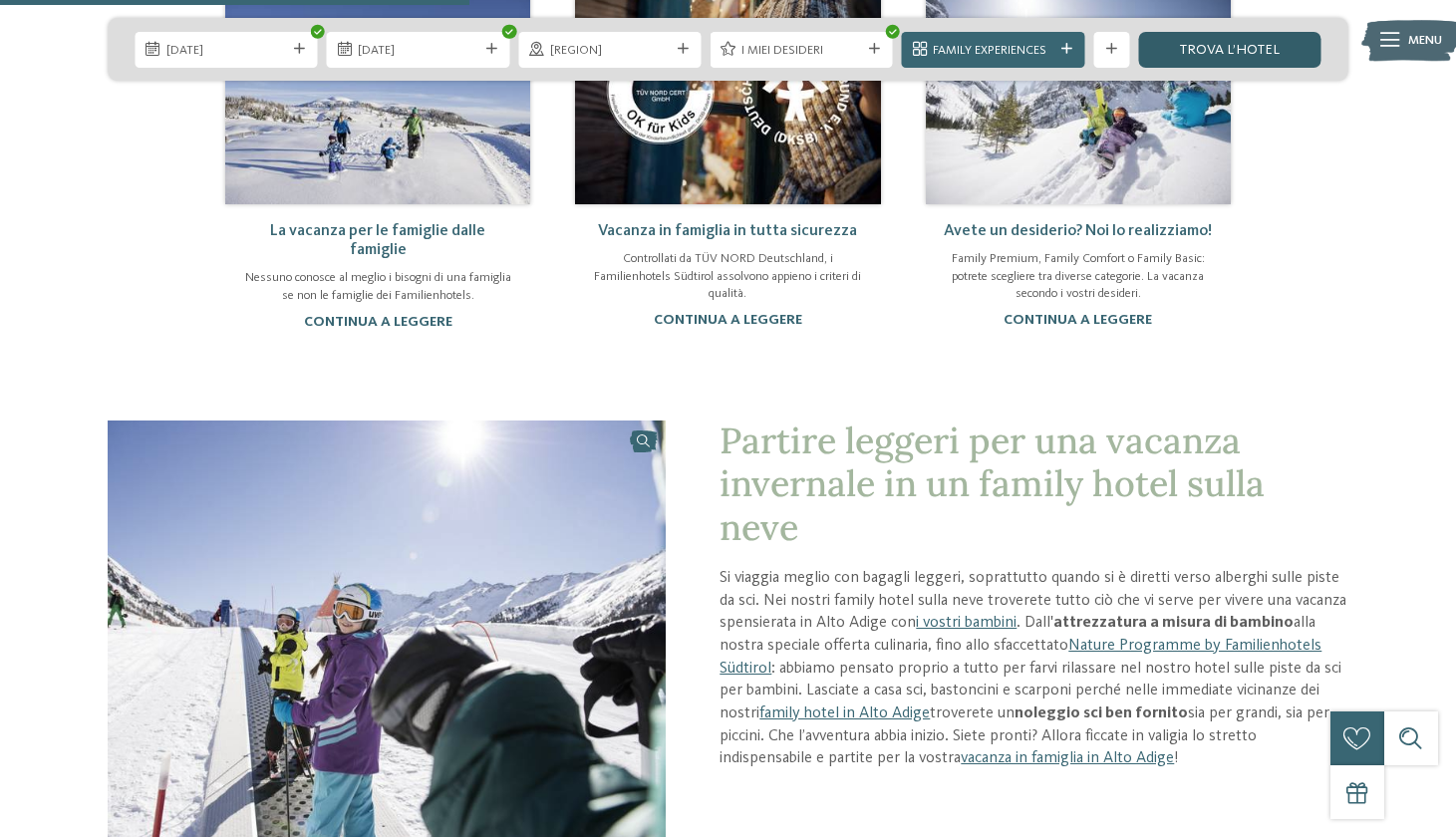 click on "trova l’hotel" at bounding box center [1229, 50] 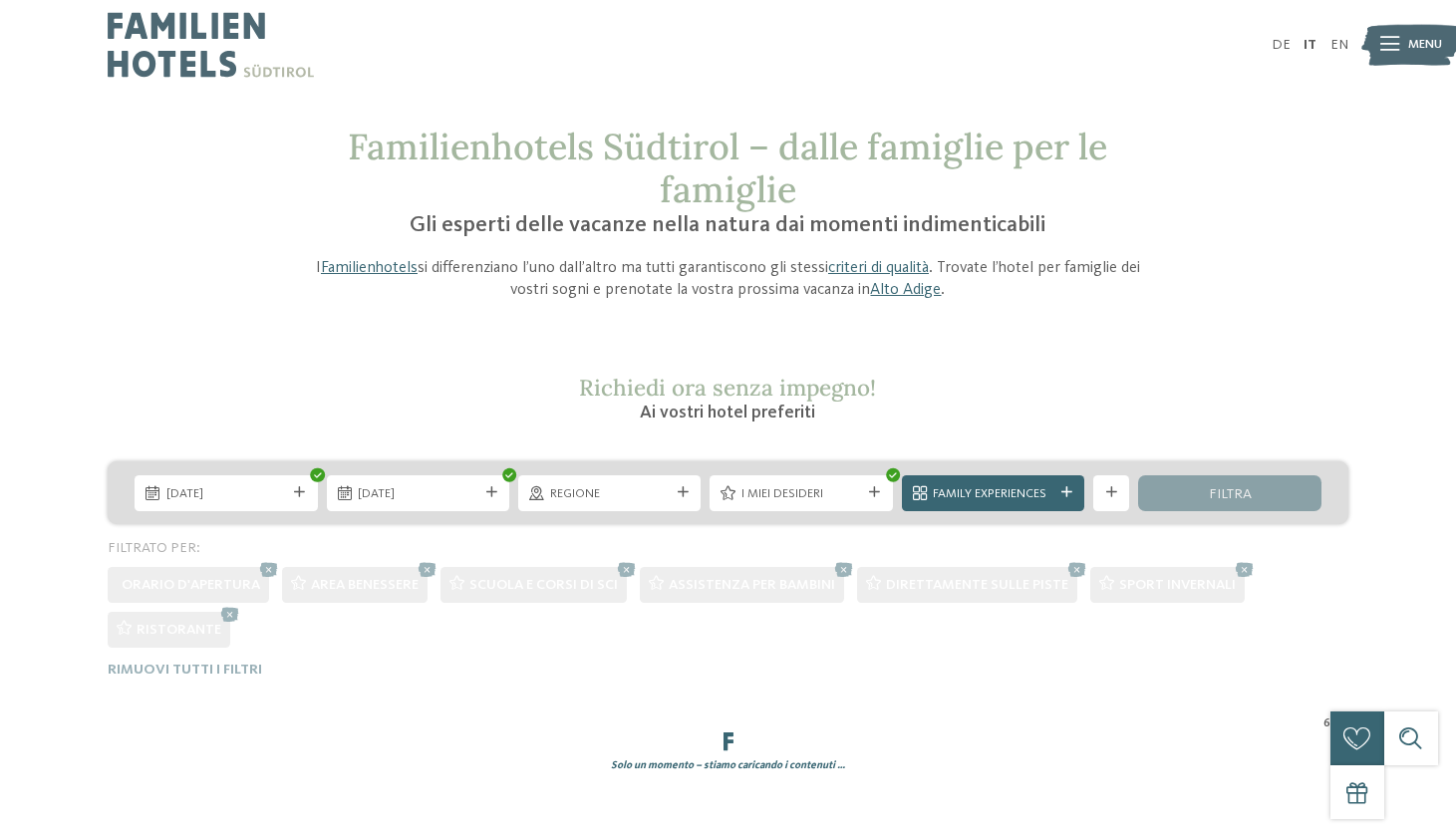 scroll, scrollTop: 0, scrollLeft: 0, axis: both 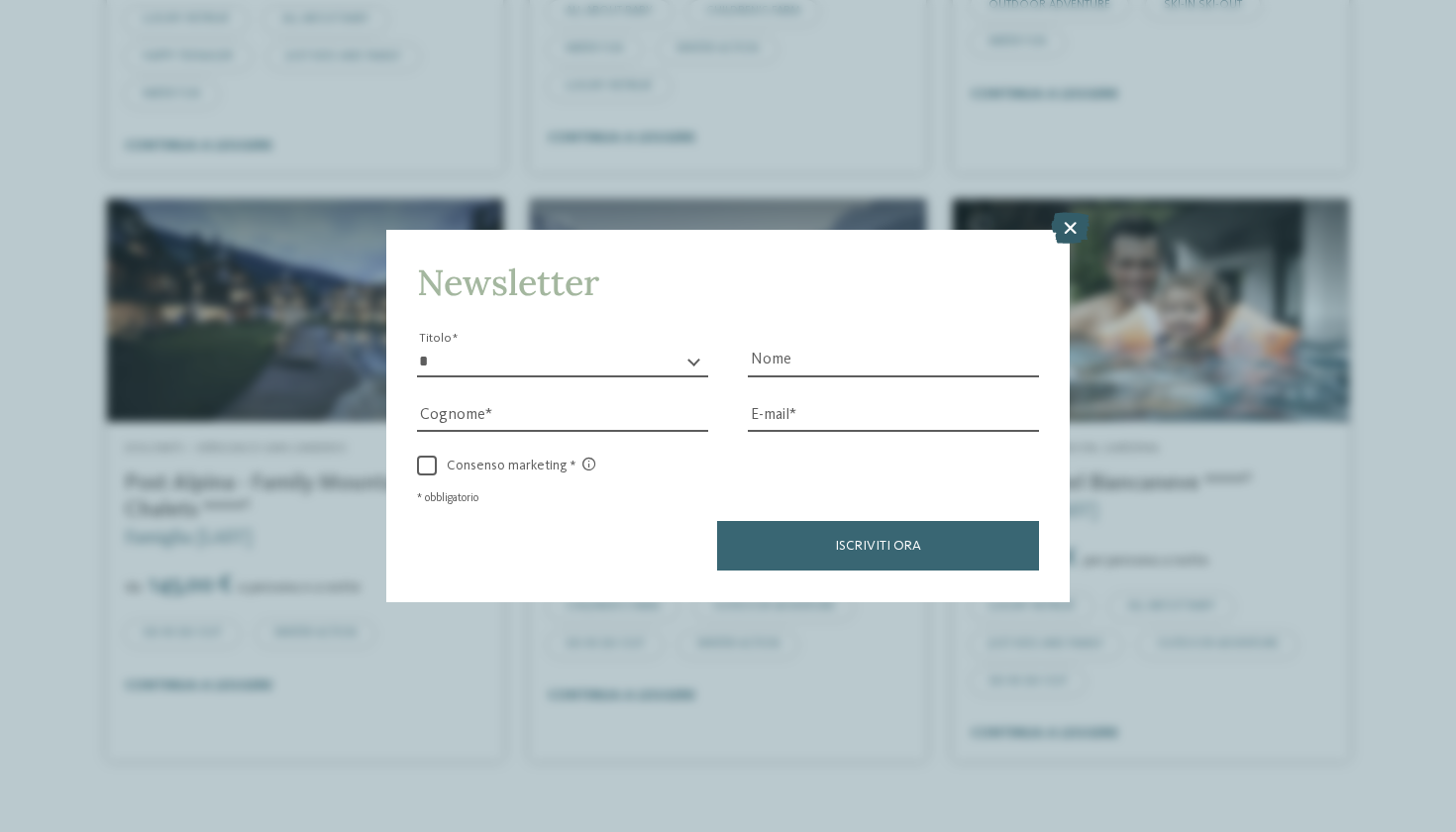 click at bounding box center [1070, 229] 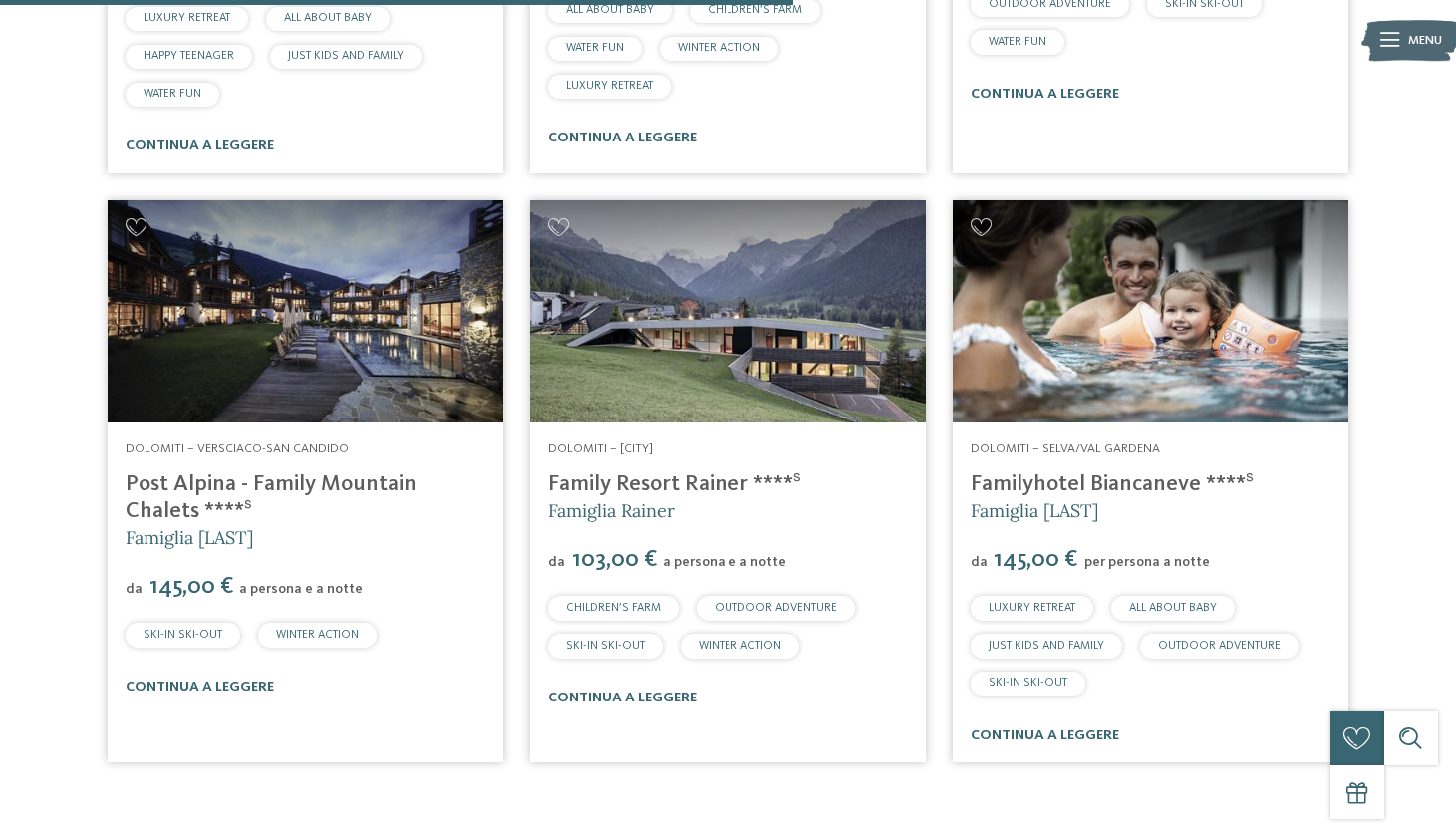 scroll, scrollTop: 1187, scrollLeft: 0, axis: vertical 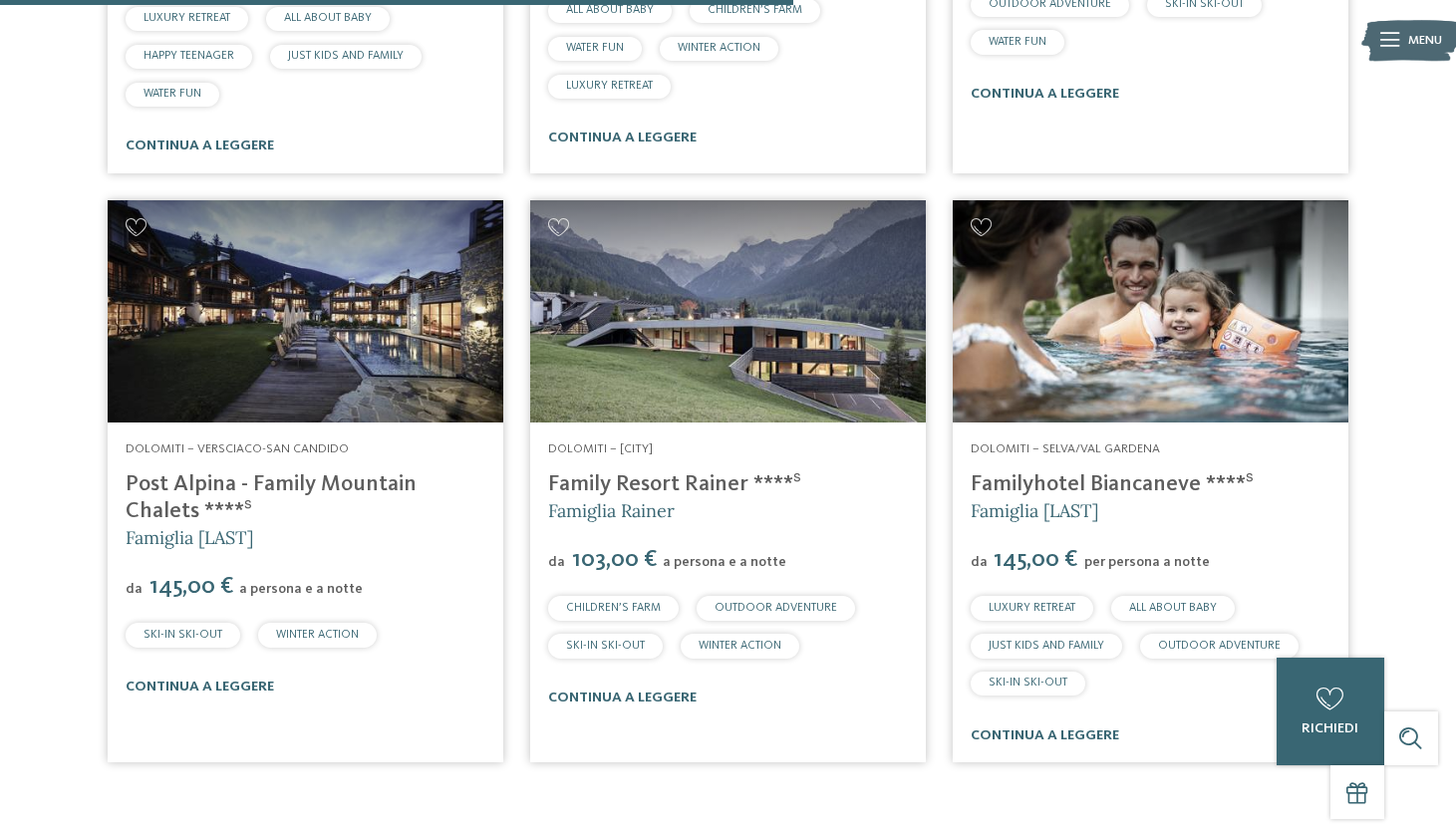 click at bounding box center [728, 311] 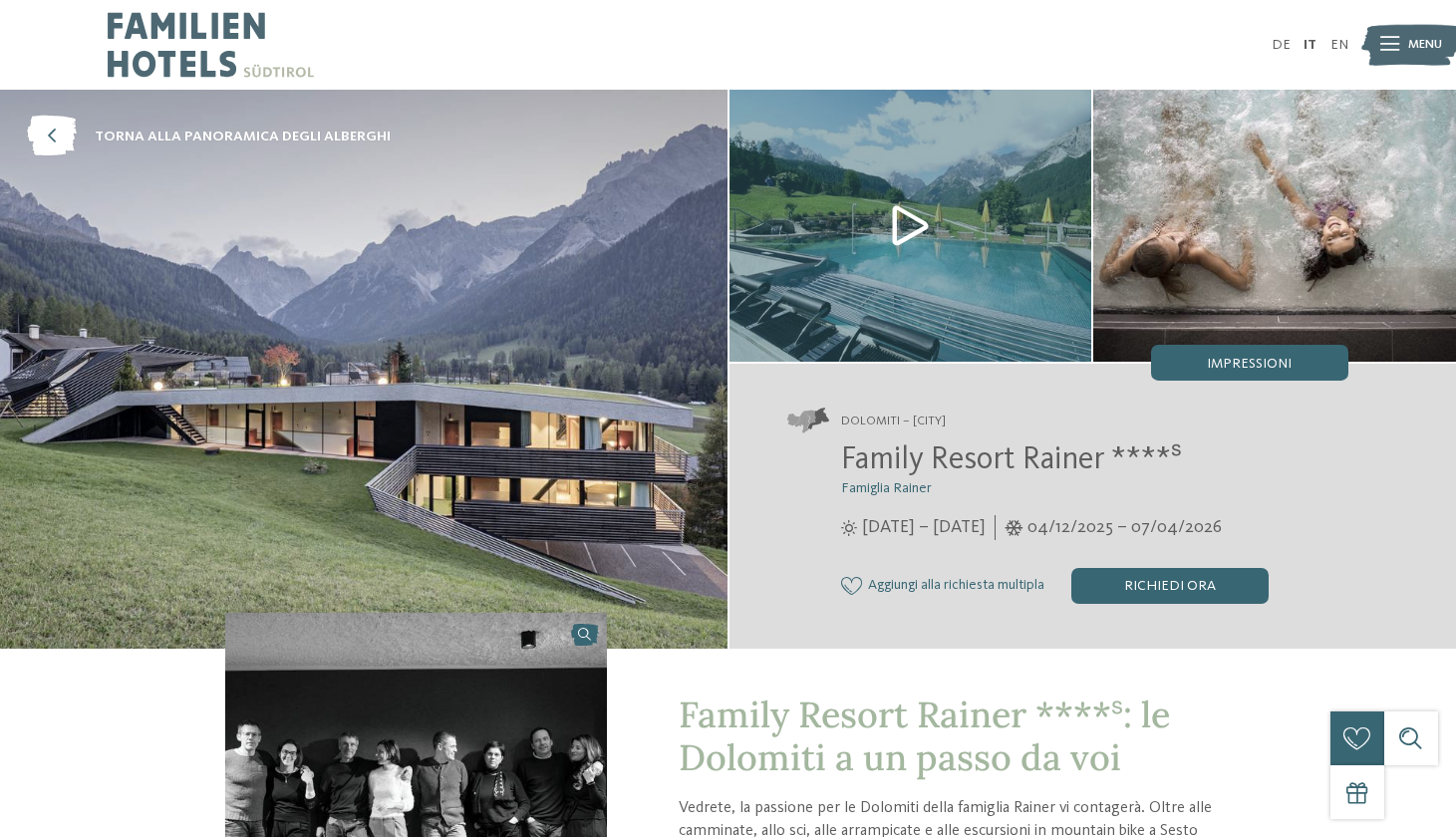 scroll, scrollTop: 0, scrollLeft: 0, axis: both 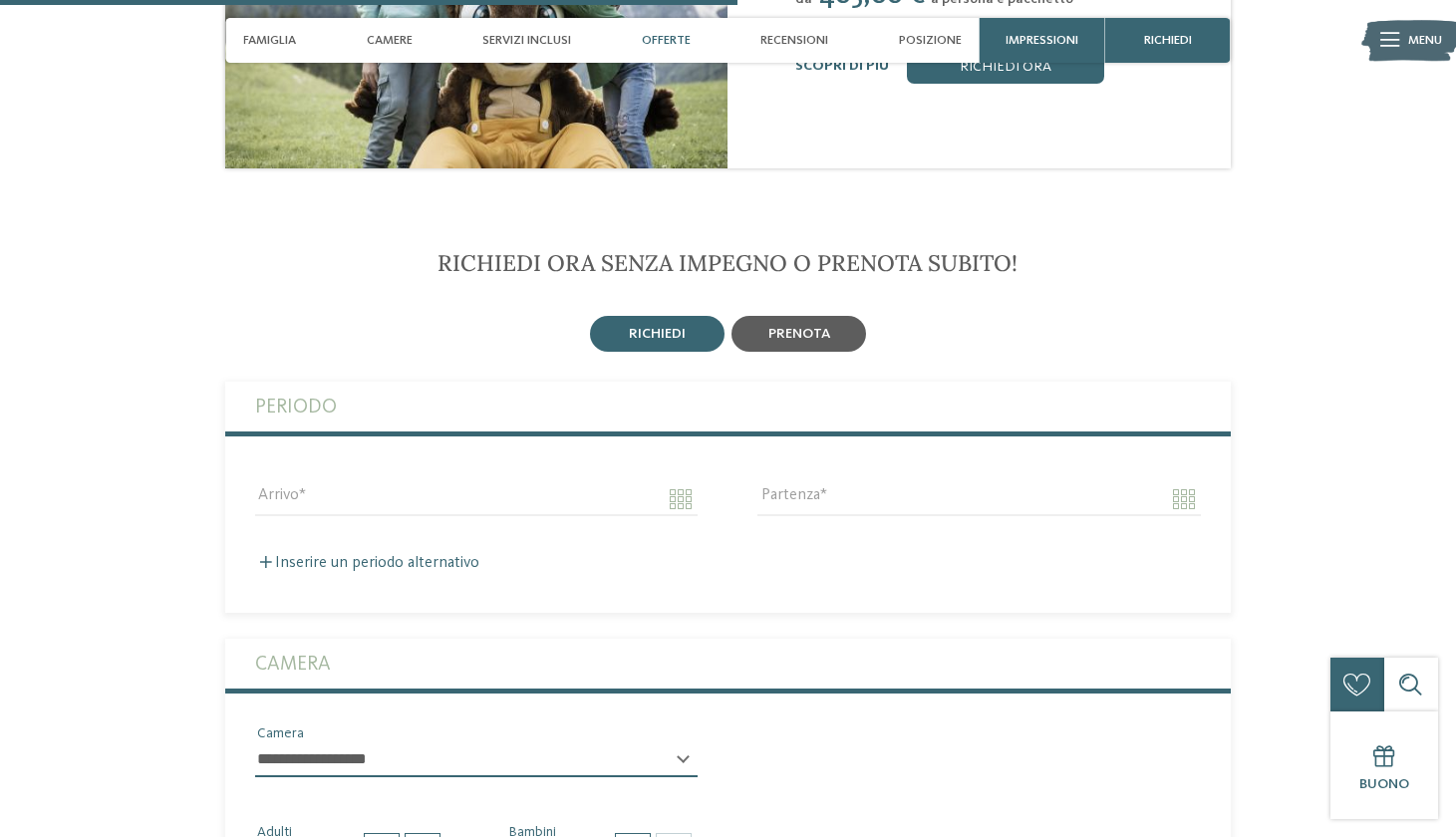 click on "prenota" at bounding box center [798, 334] 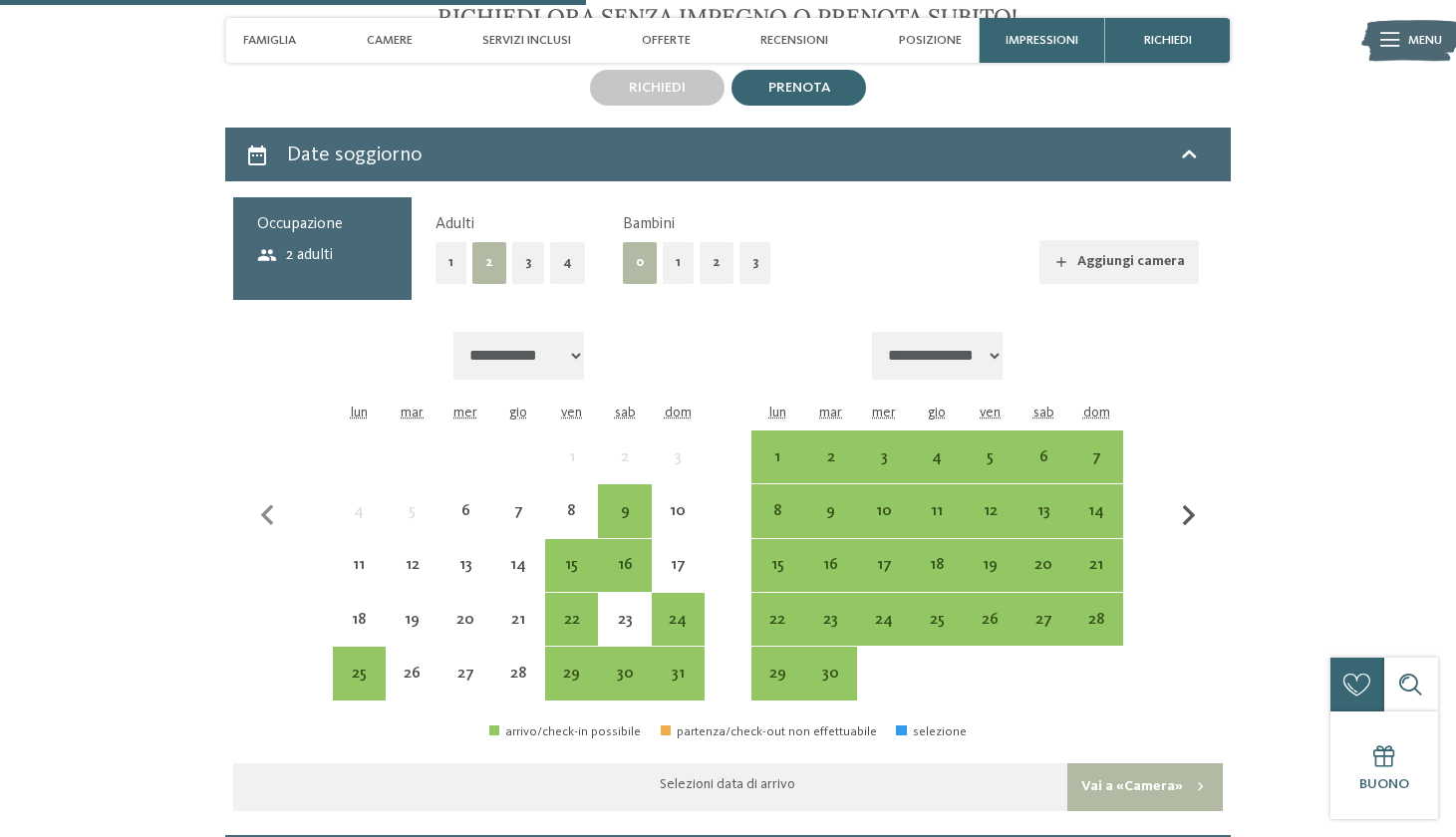 scroll, scrollTop: 3006, scrollLeft: 0, axis: vertical 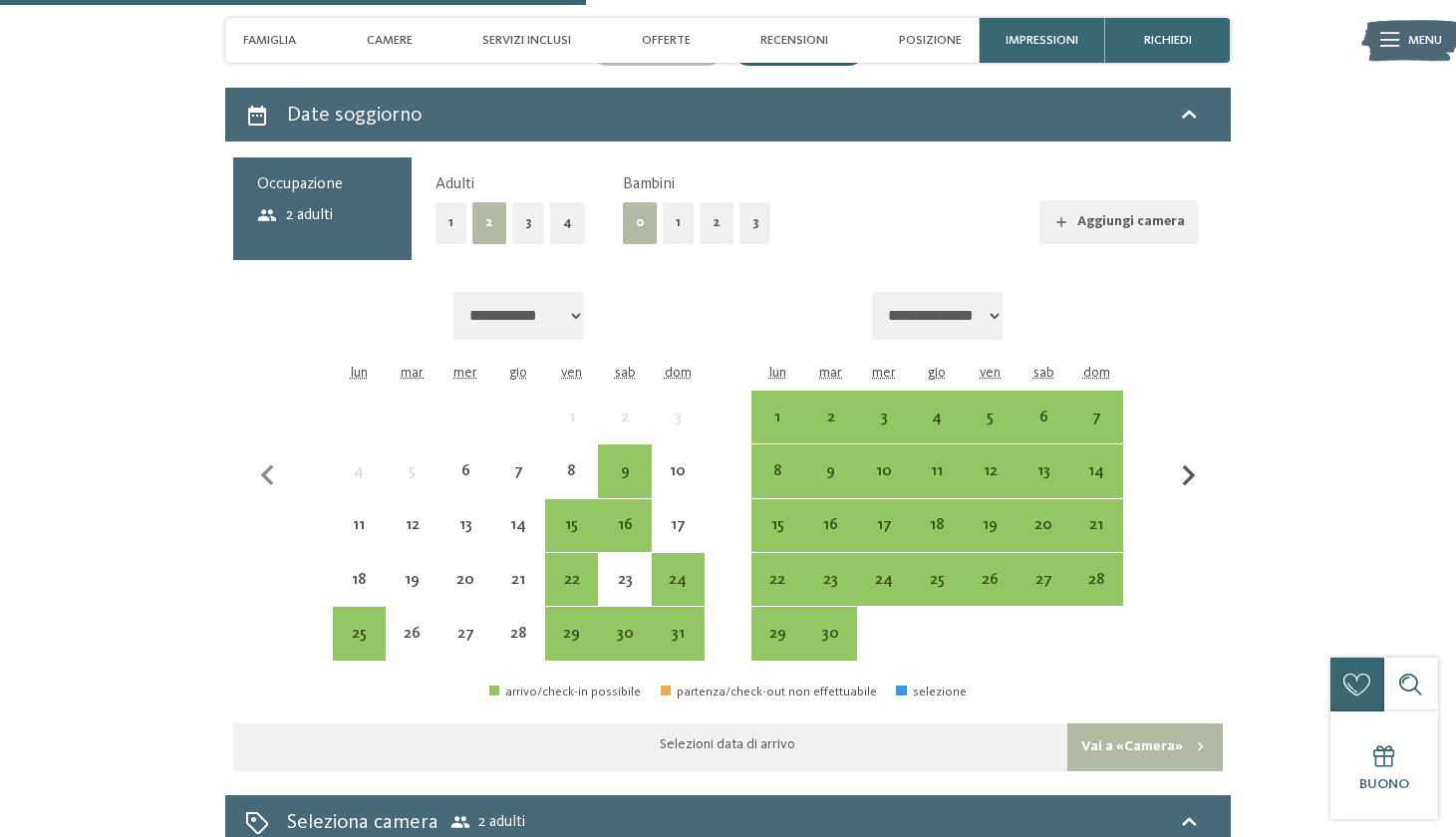 click 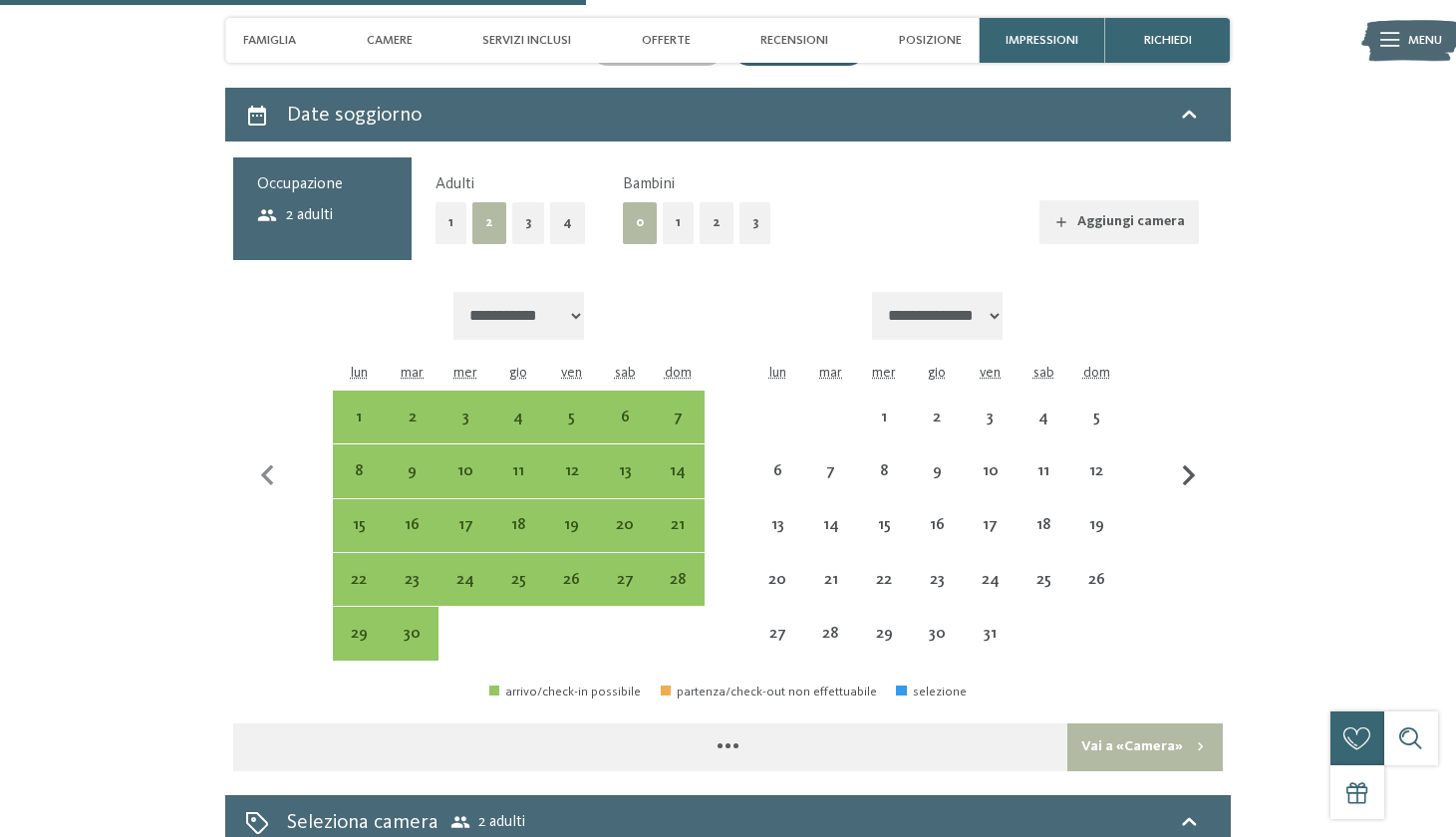 select on "**********" 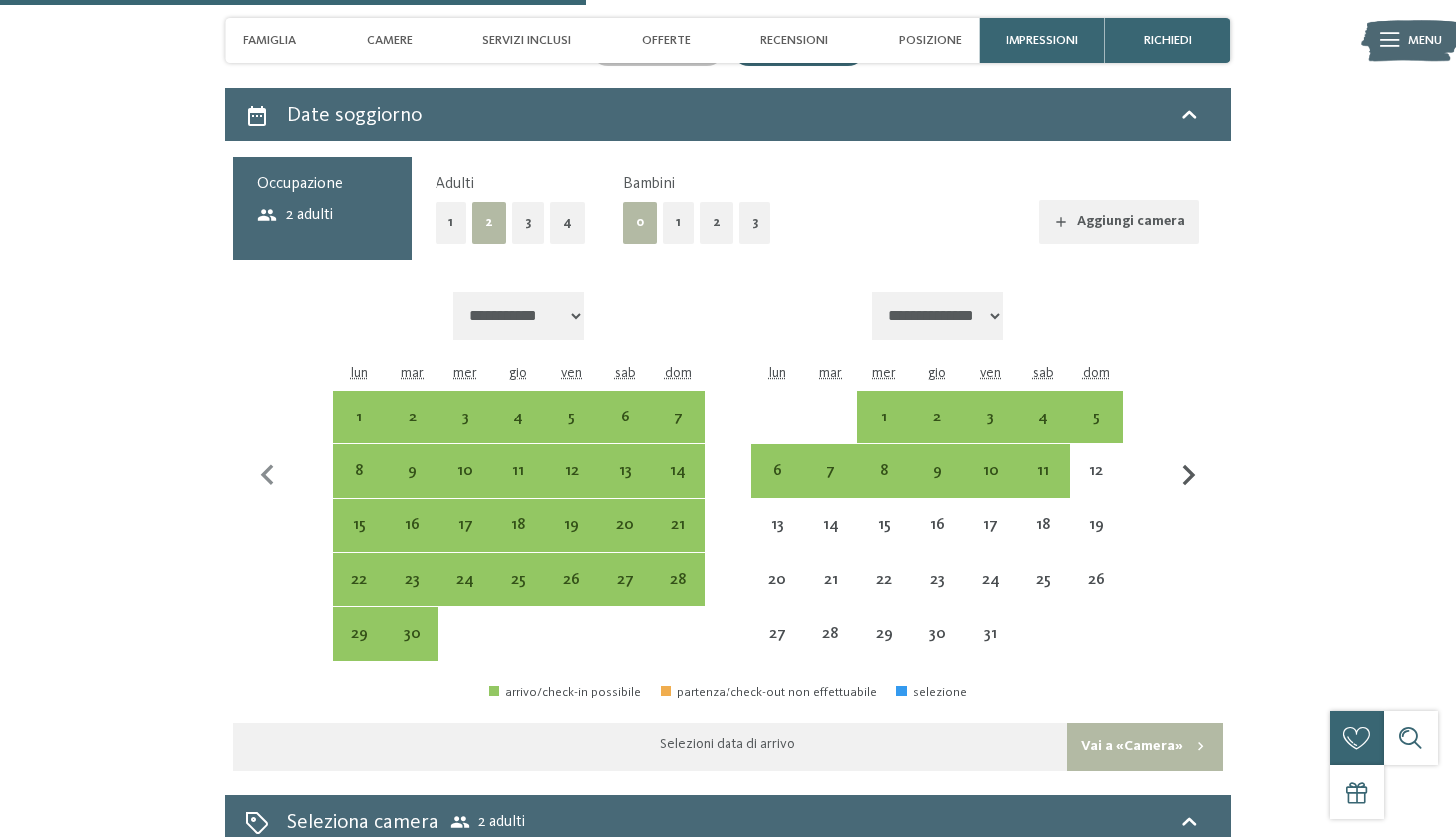click 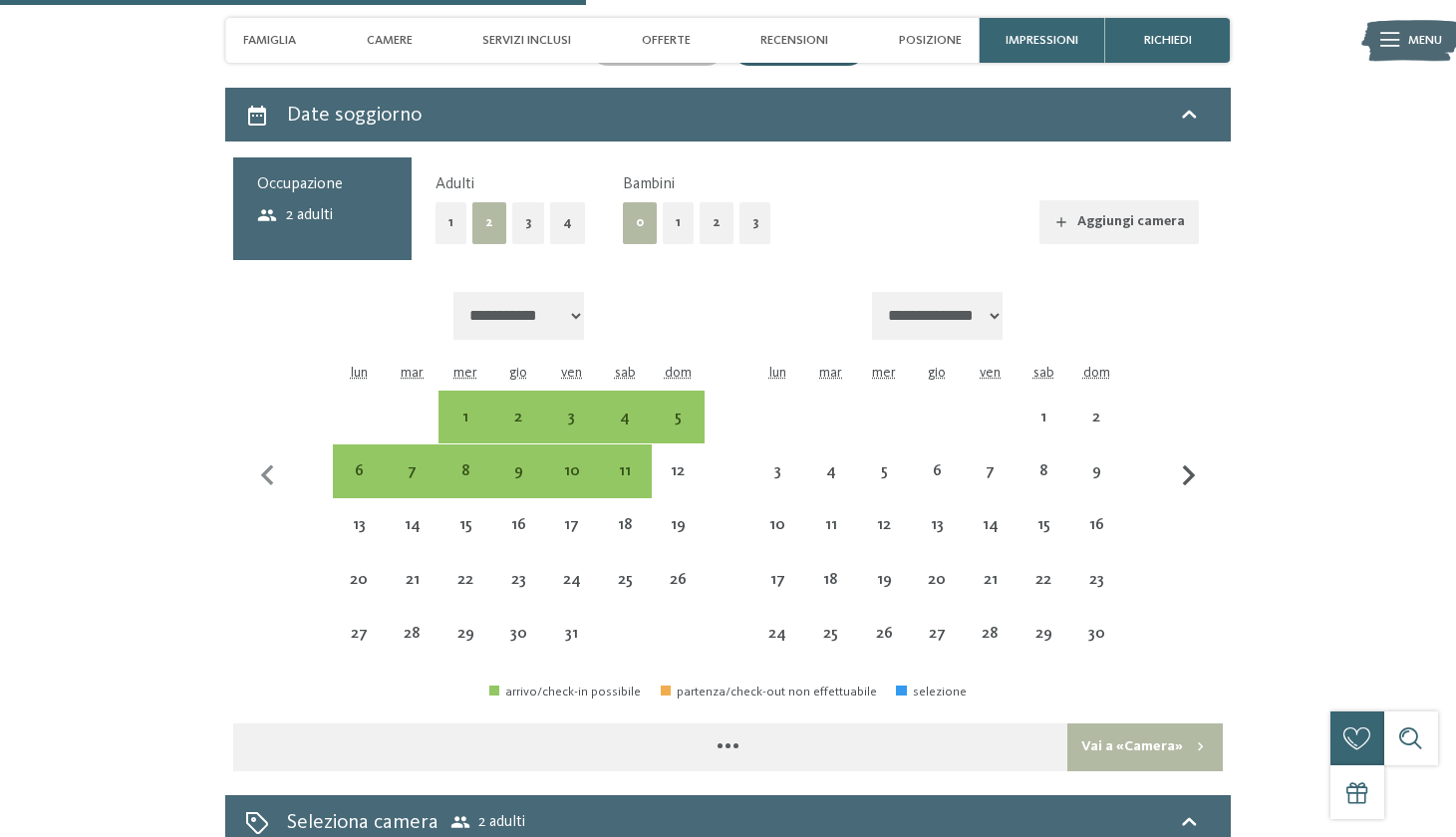 select on "**********" 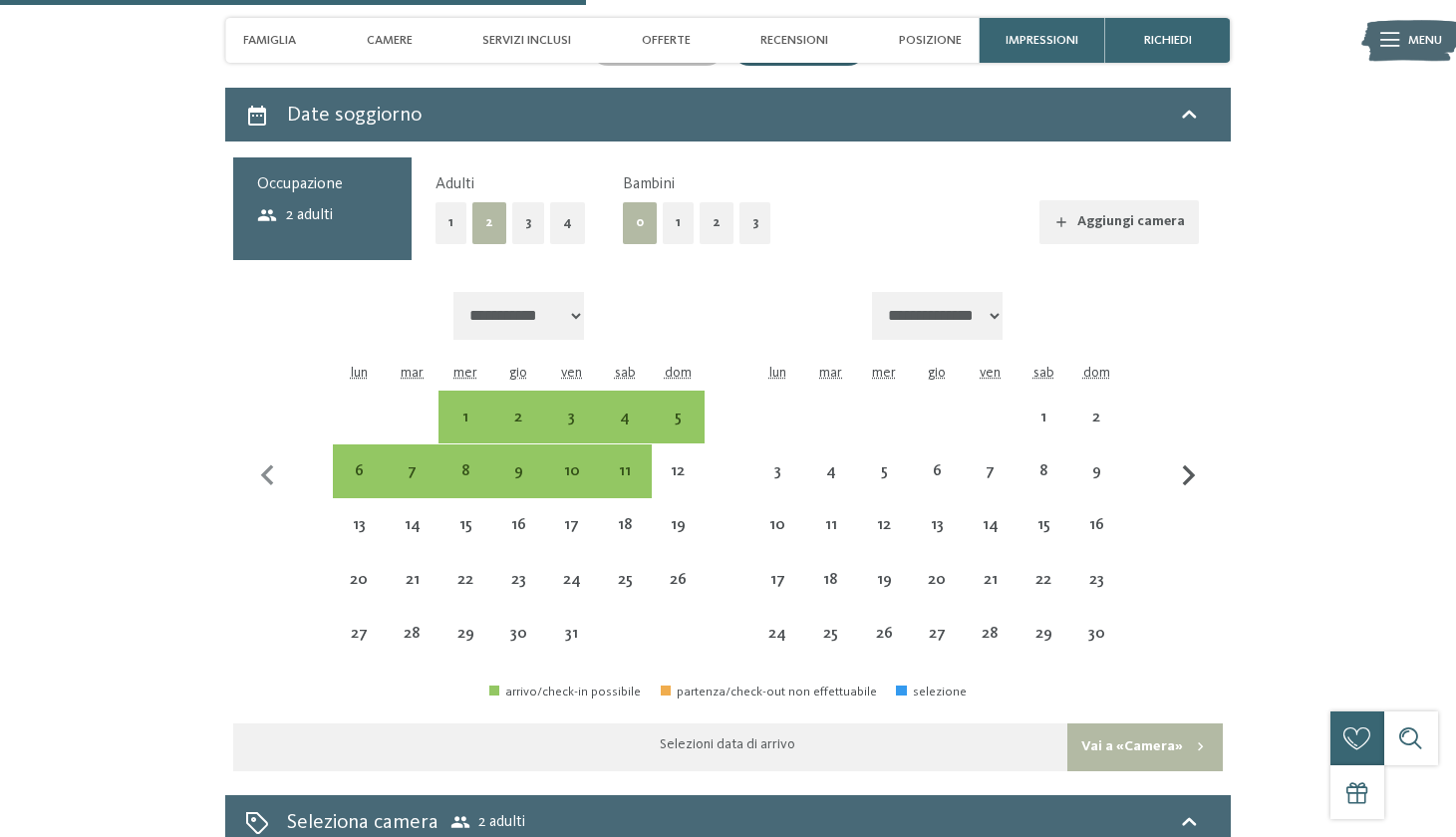 click 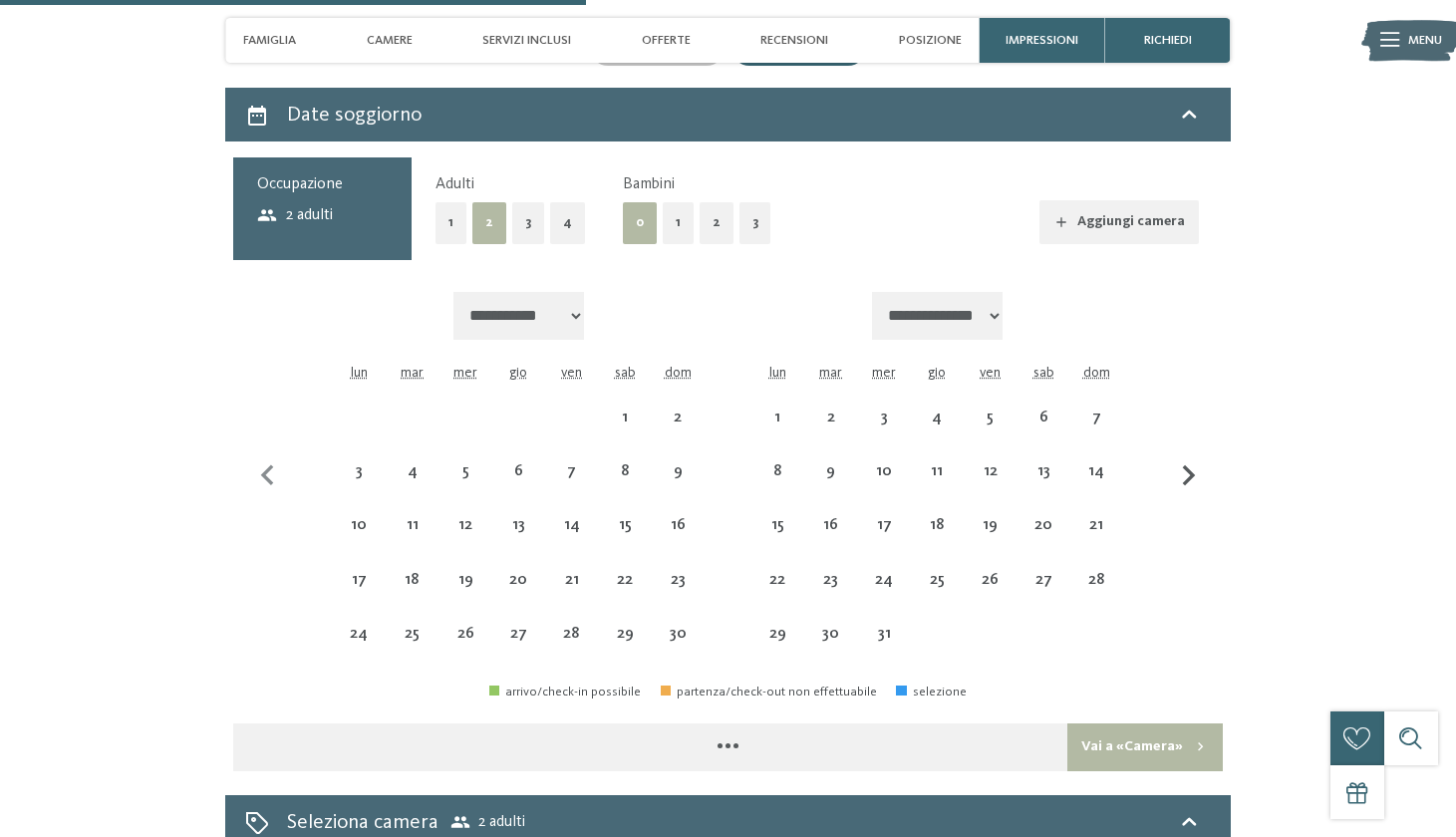 select on "**********" 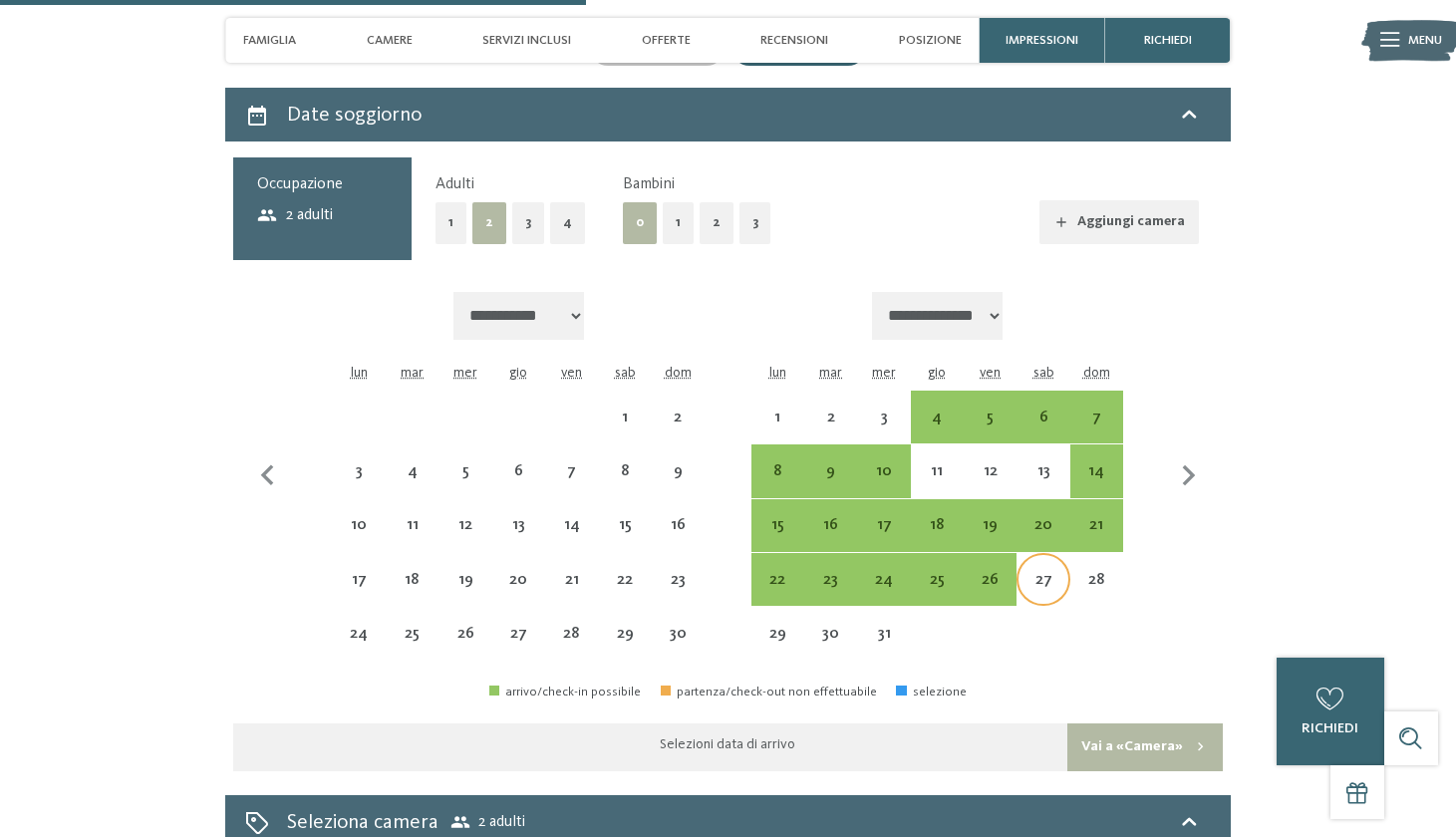 click on "27" at bounding box center [1042, 596] 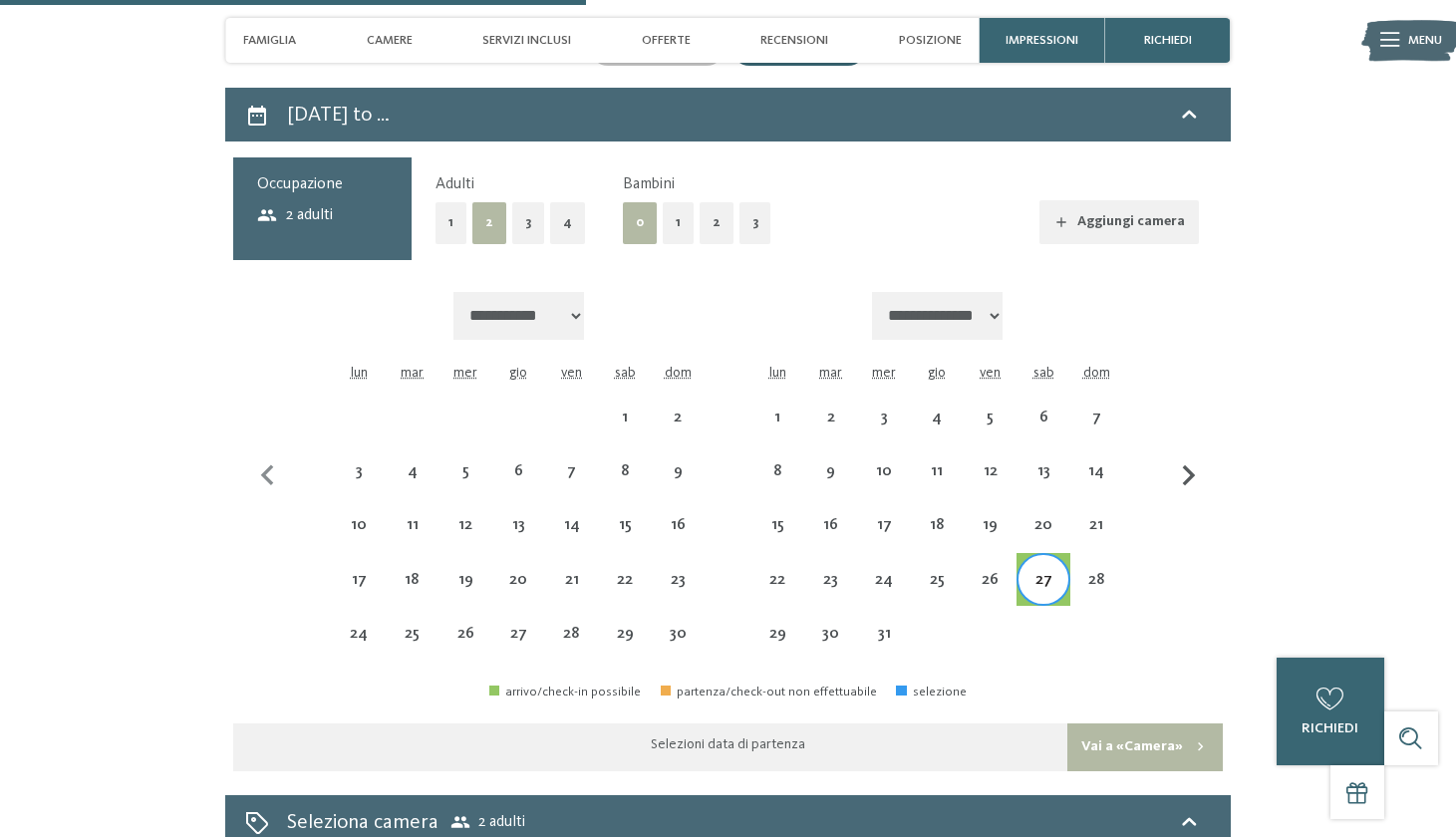 click 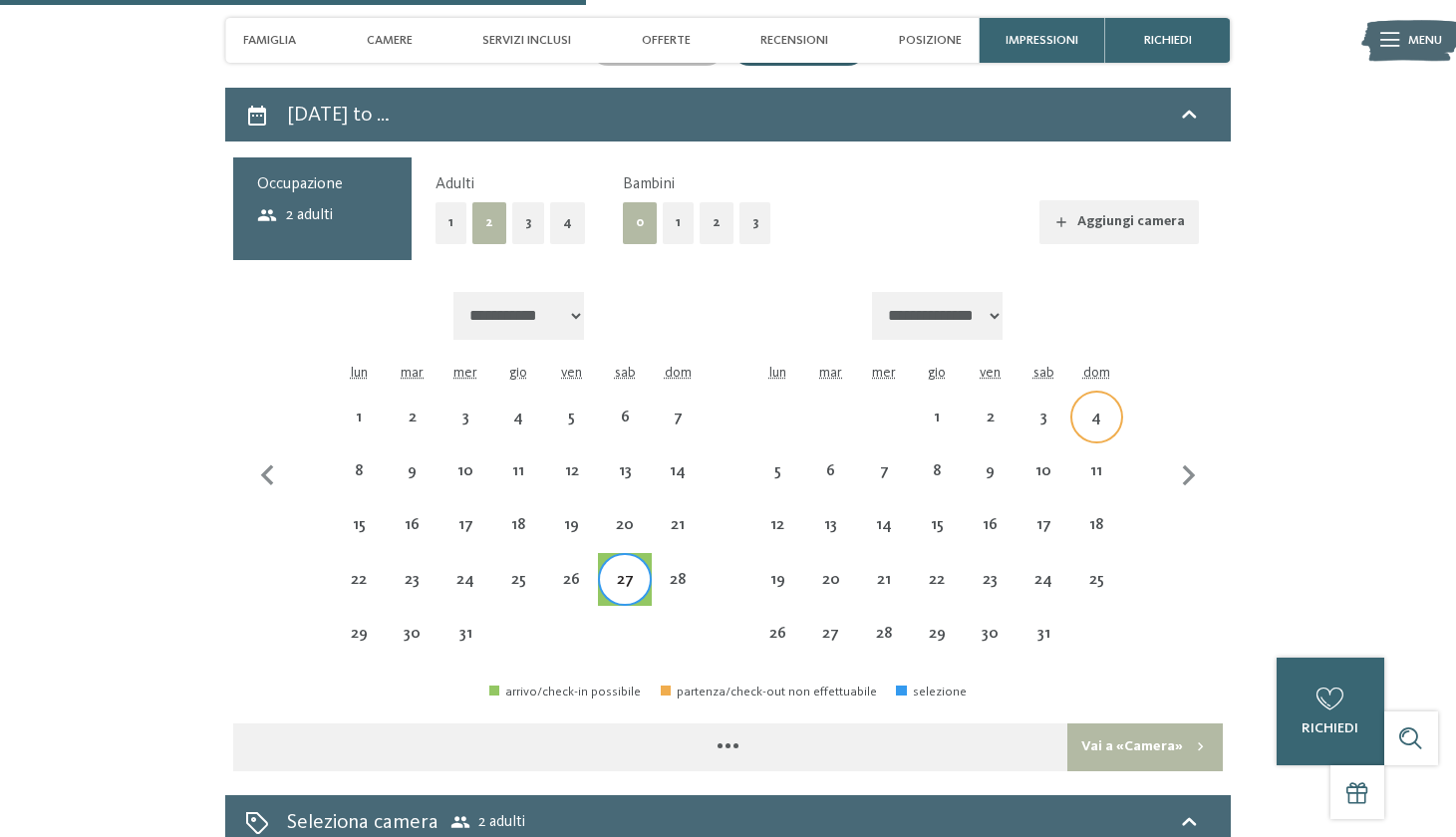 select on "**********" 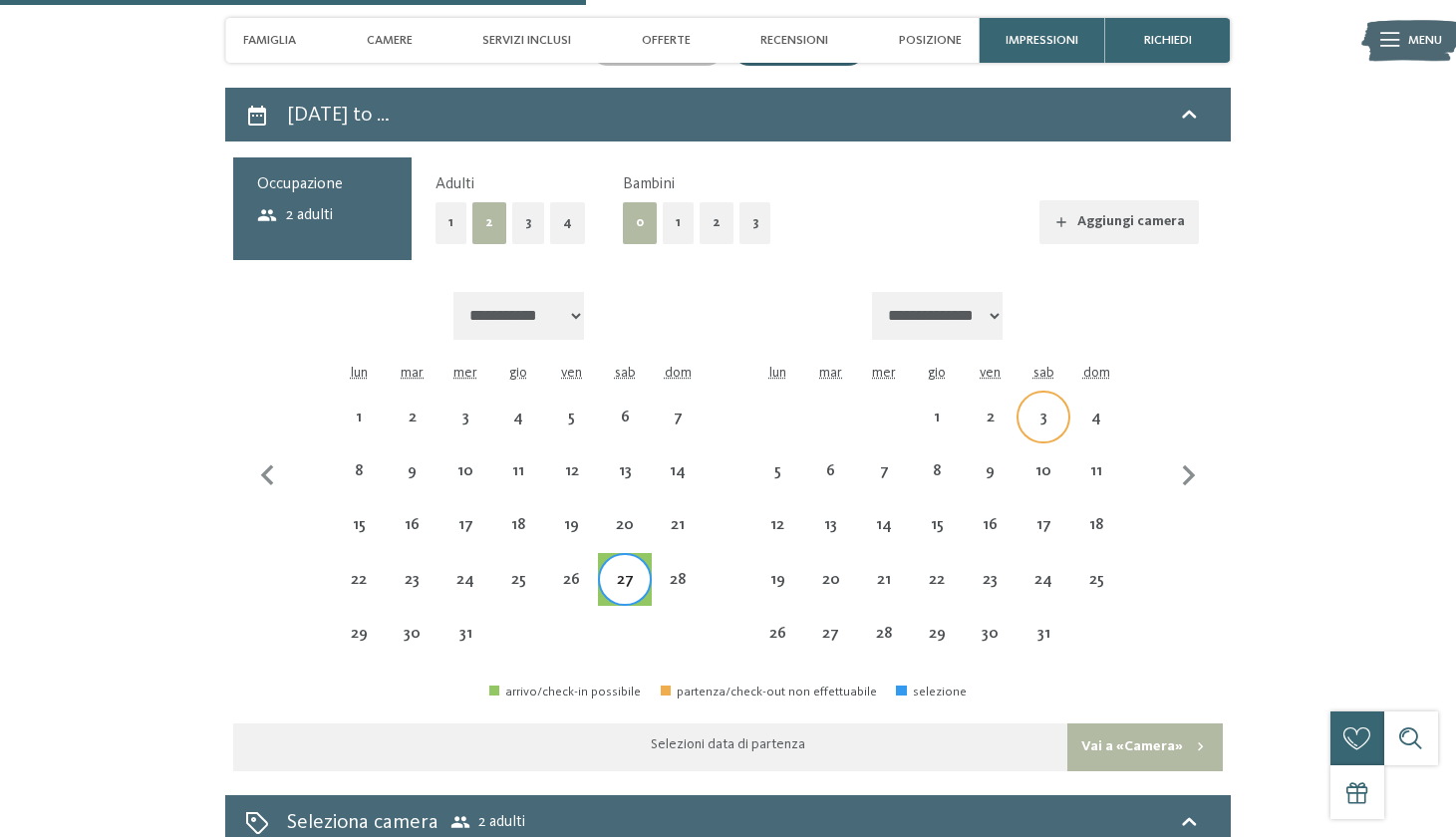 click on "3" at bounding box center [1042, 433] 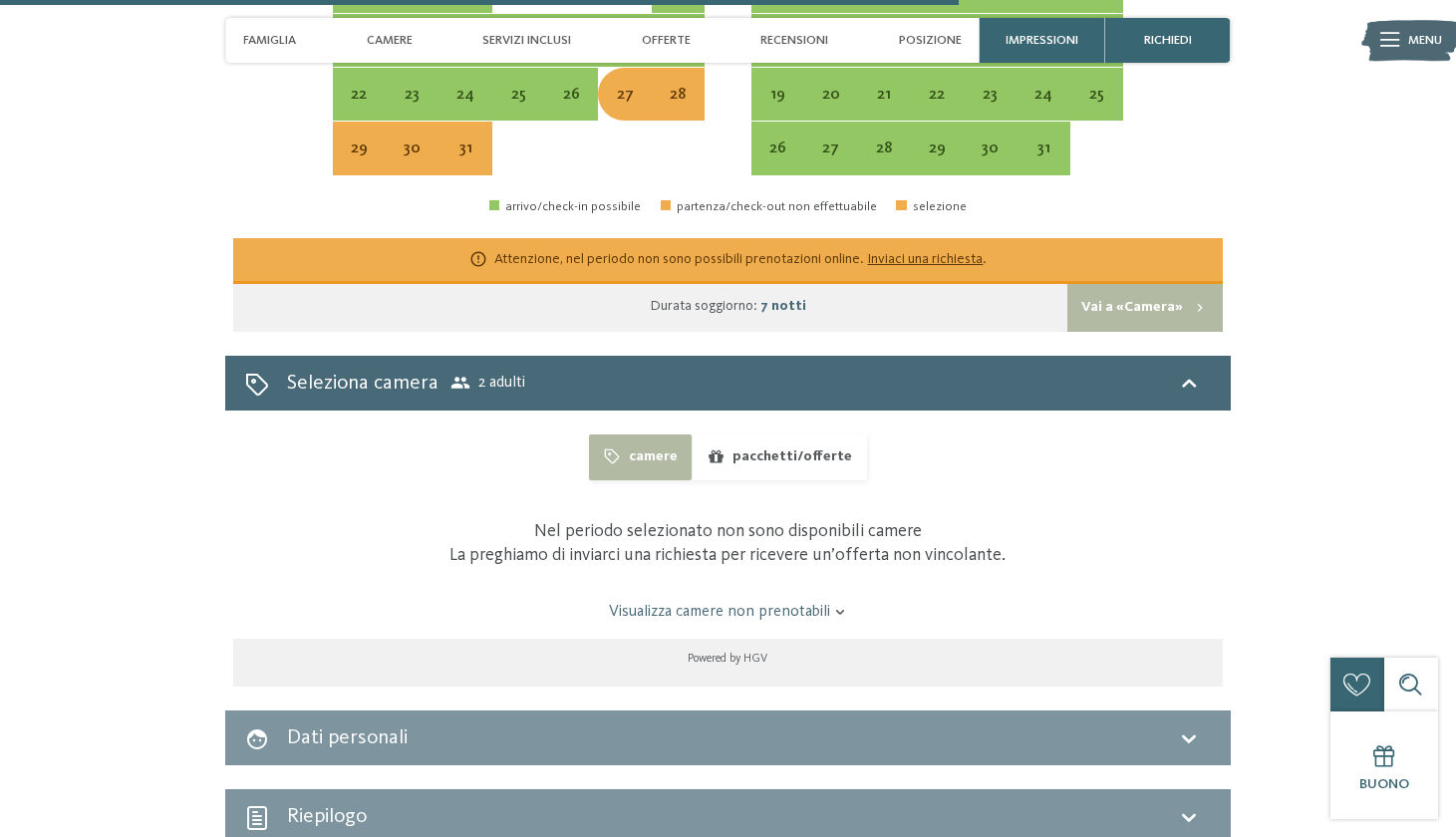 scroll, scrollTop: 3490, scrollLeft: 0, axis: vertical 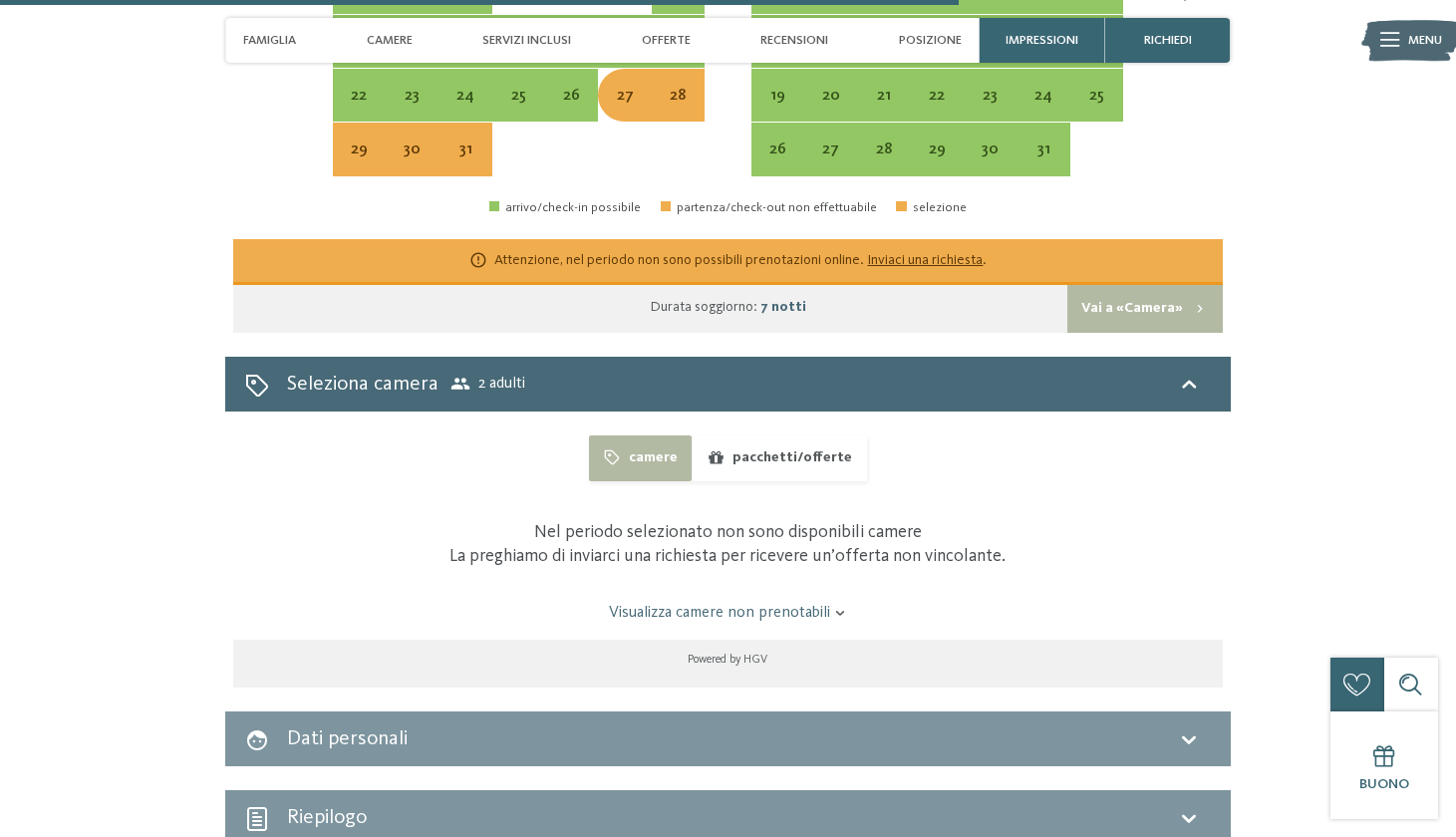 click on "pacchetti/offerte" at bounding box center [778, 458] 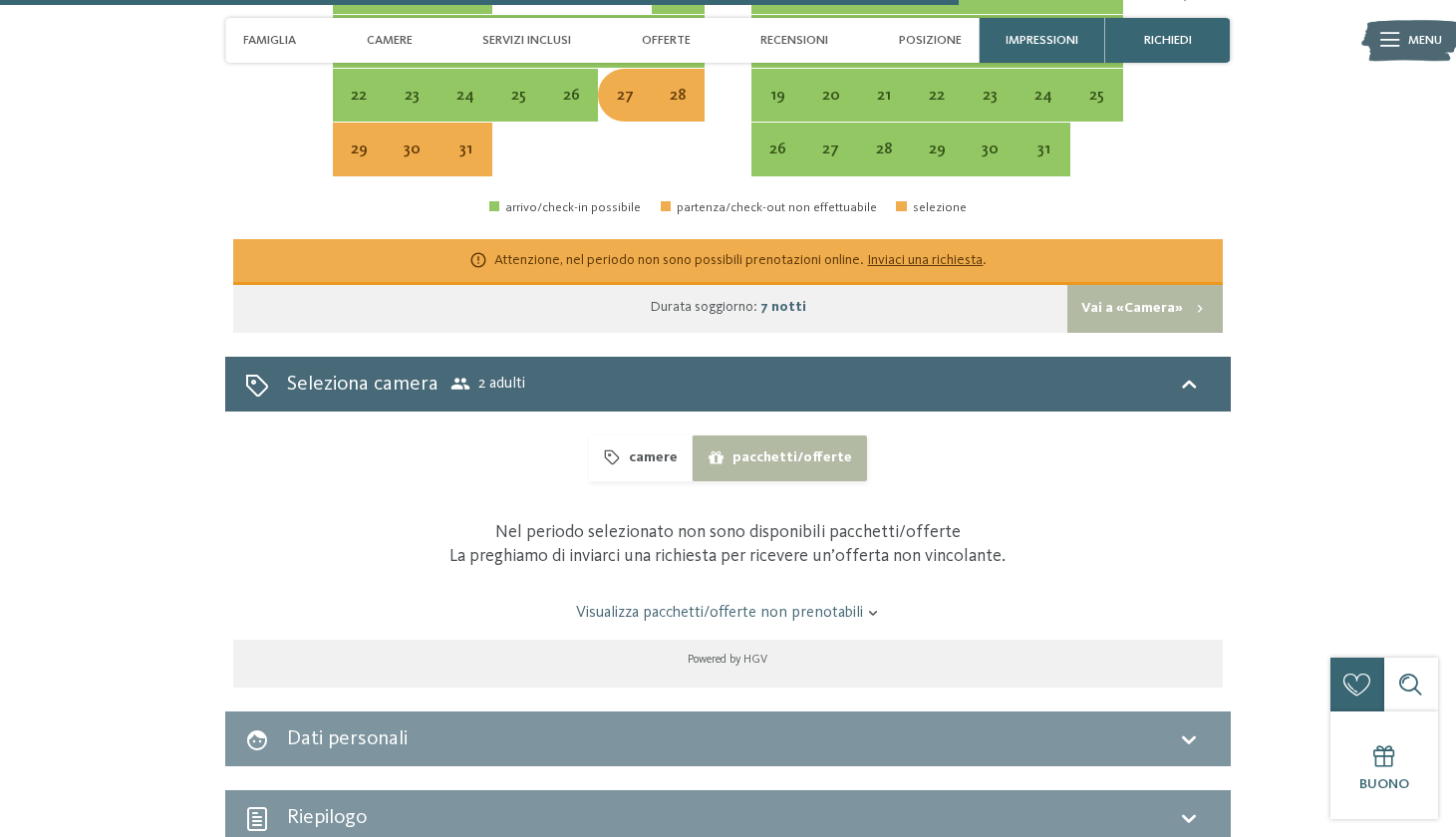 click on "camere" at bounding box center (640, 458) 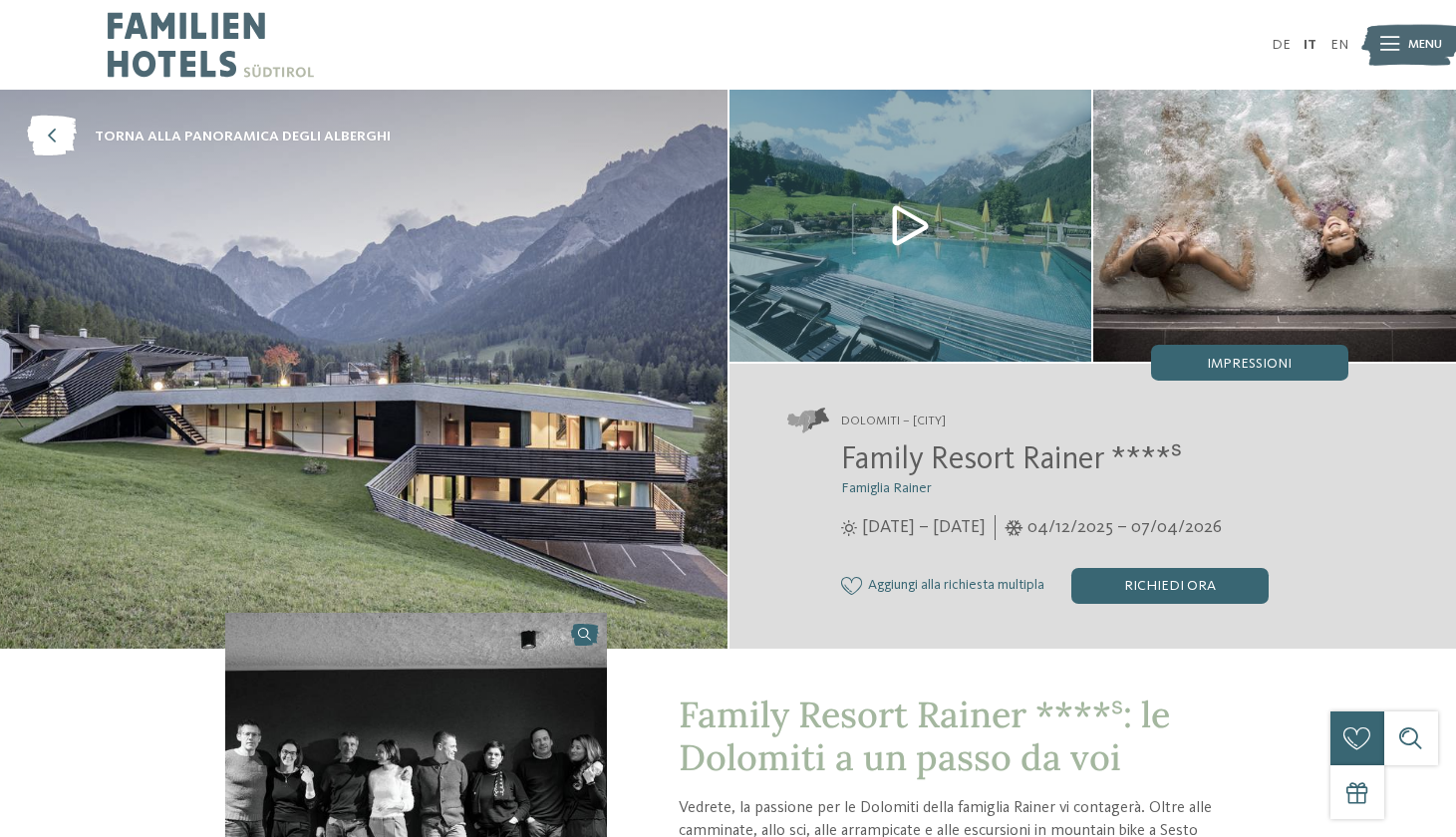 scroll, scrollTop: 0, scrollLeft: 0, axis: both 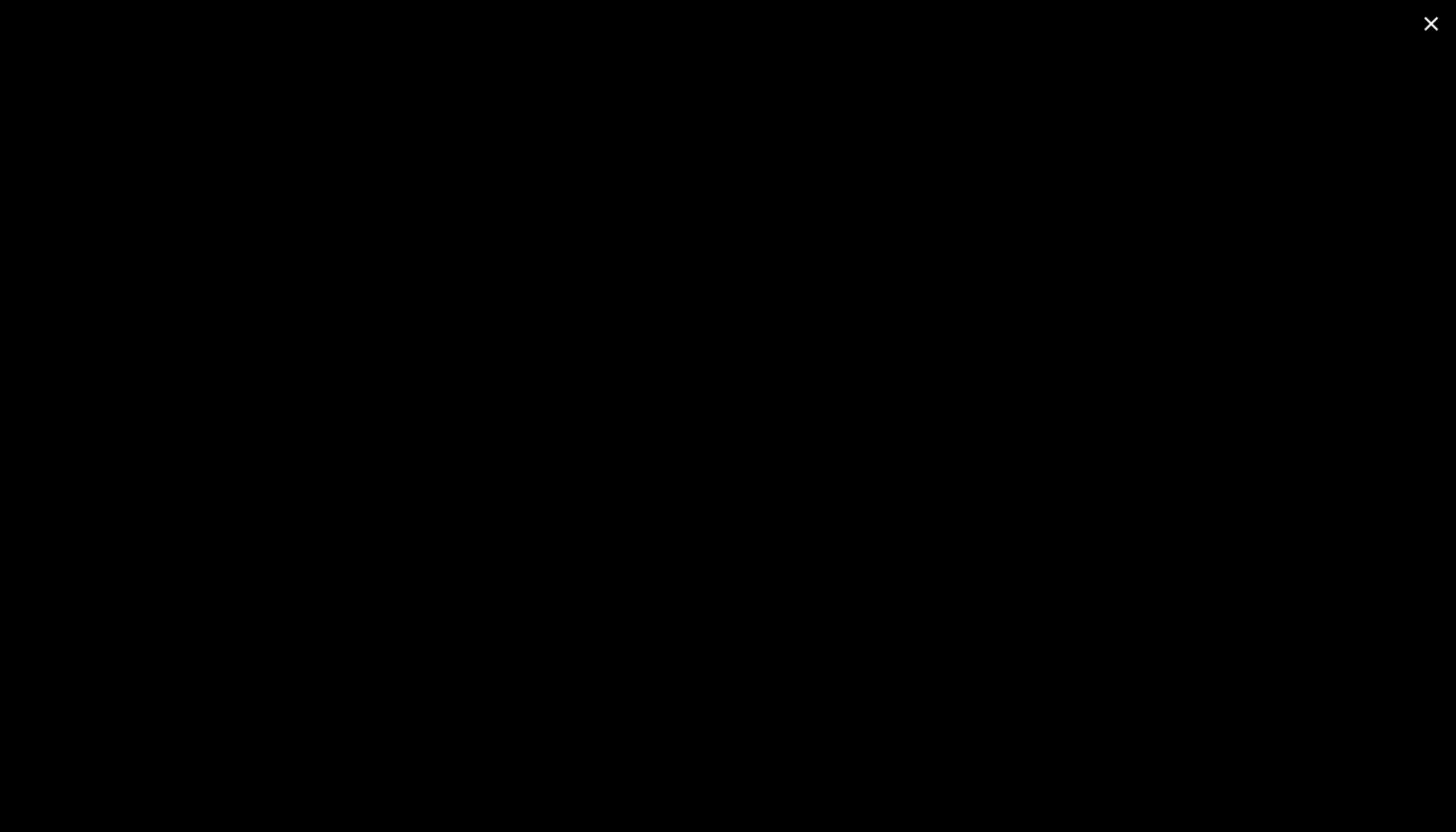 click at bounding box center [1431, 23] 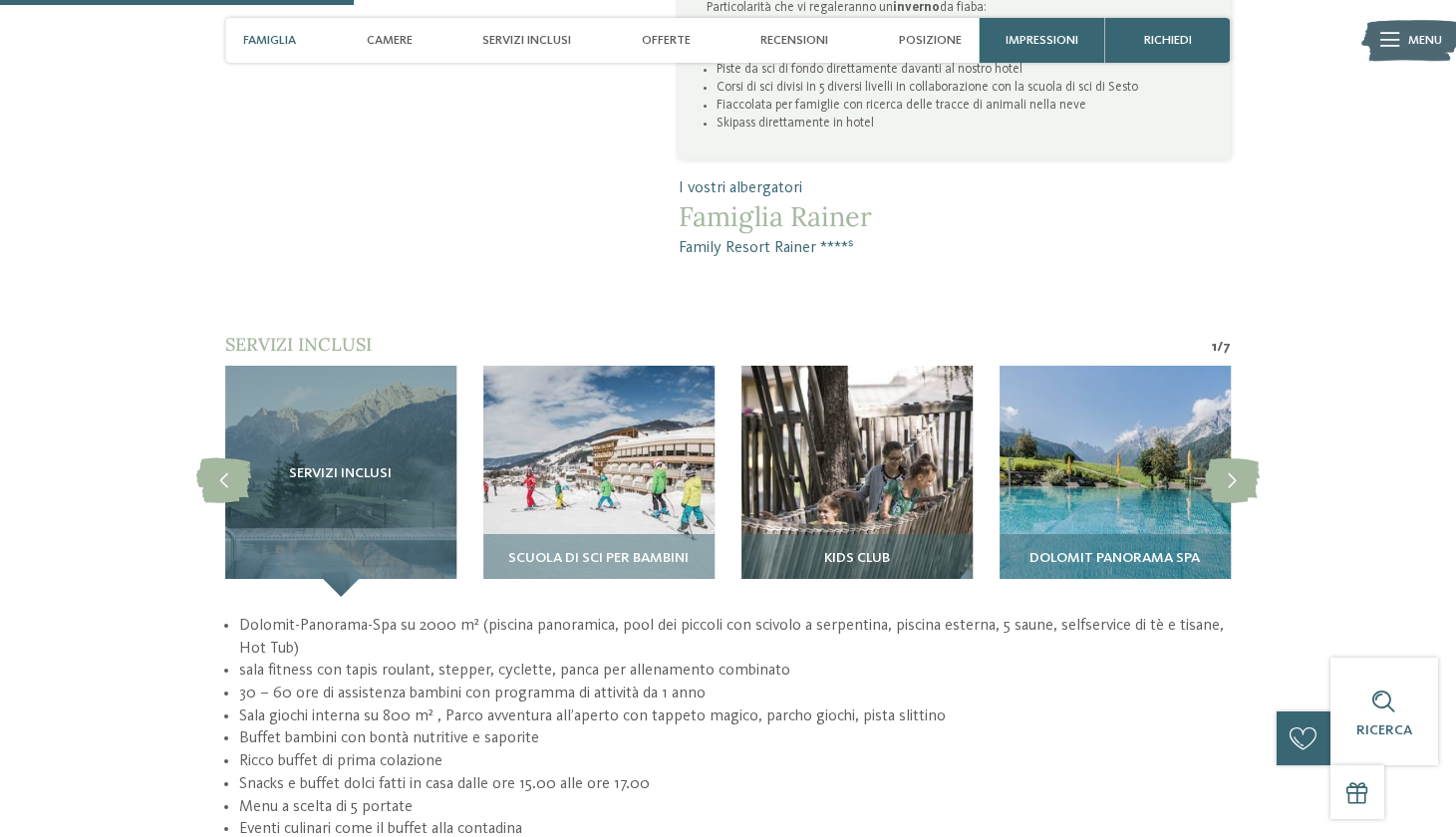 scroll, scrollTop: 1295, scrollLeft: 0, axis: vertical 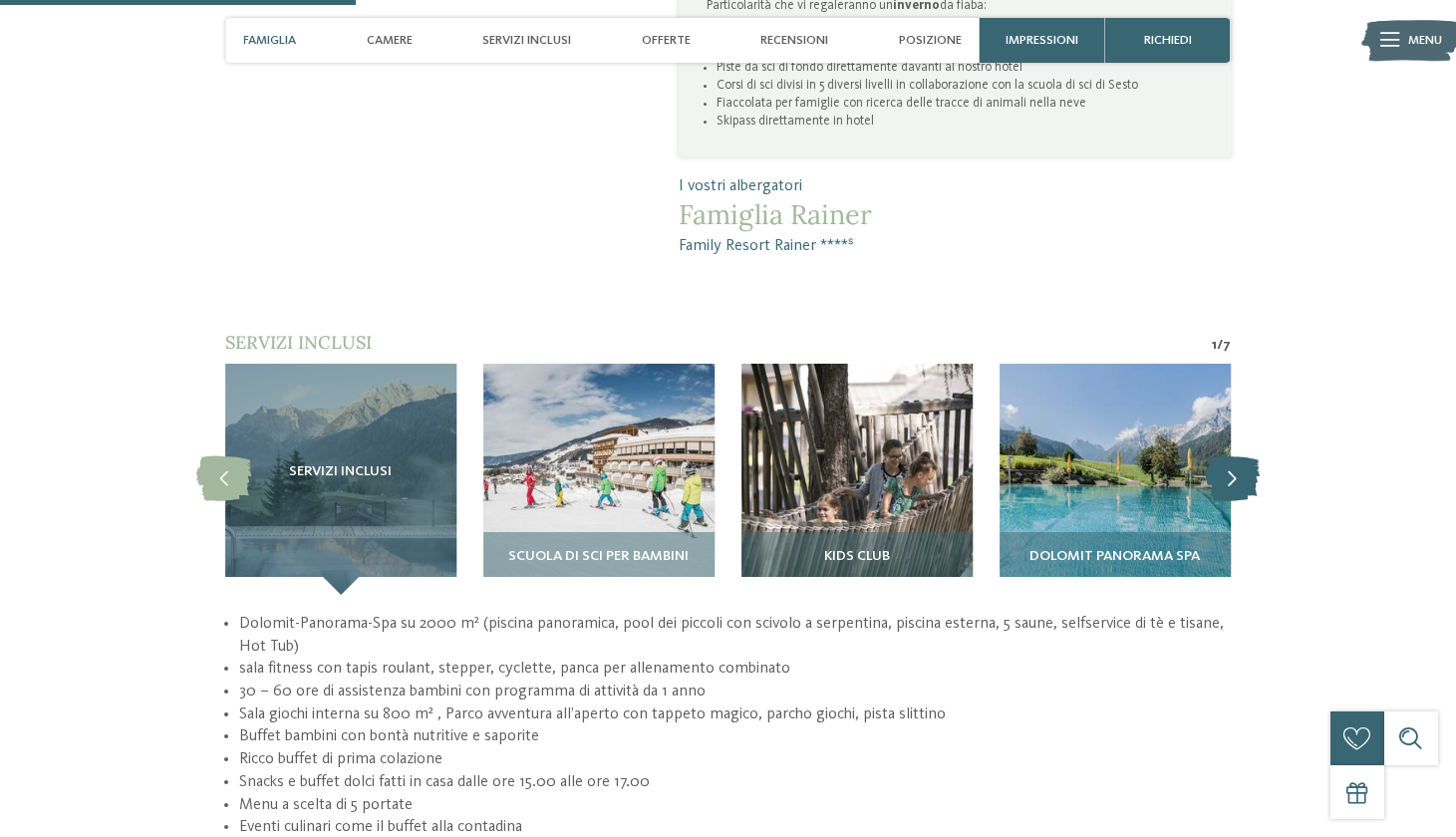 click at bounding box center [1232, 478] 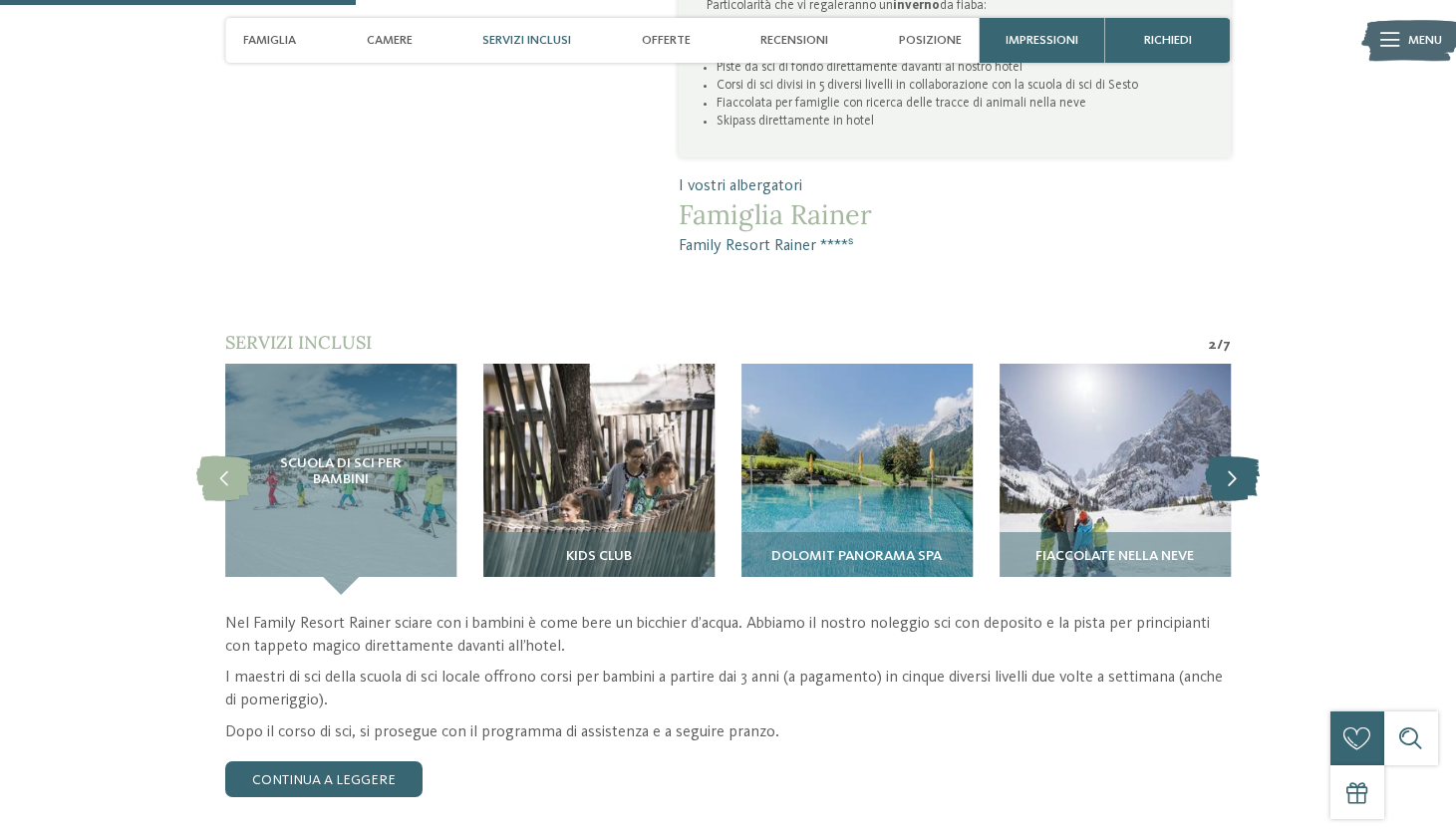 click at bounding box center [1232, 478] 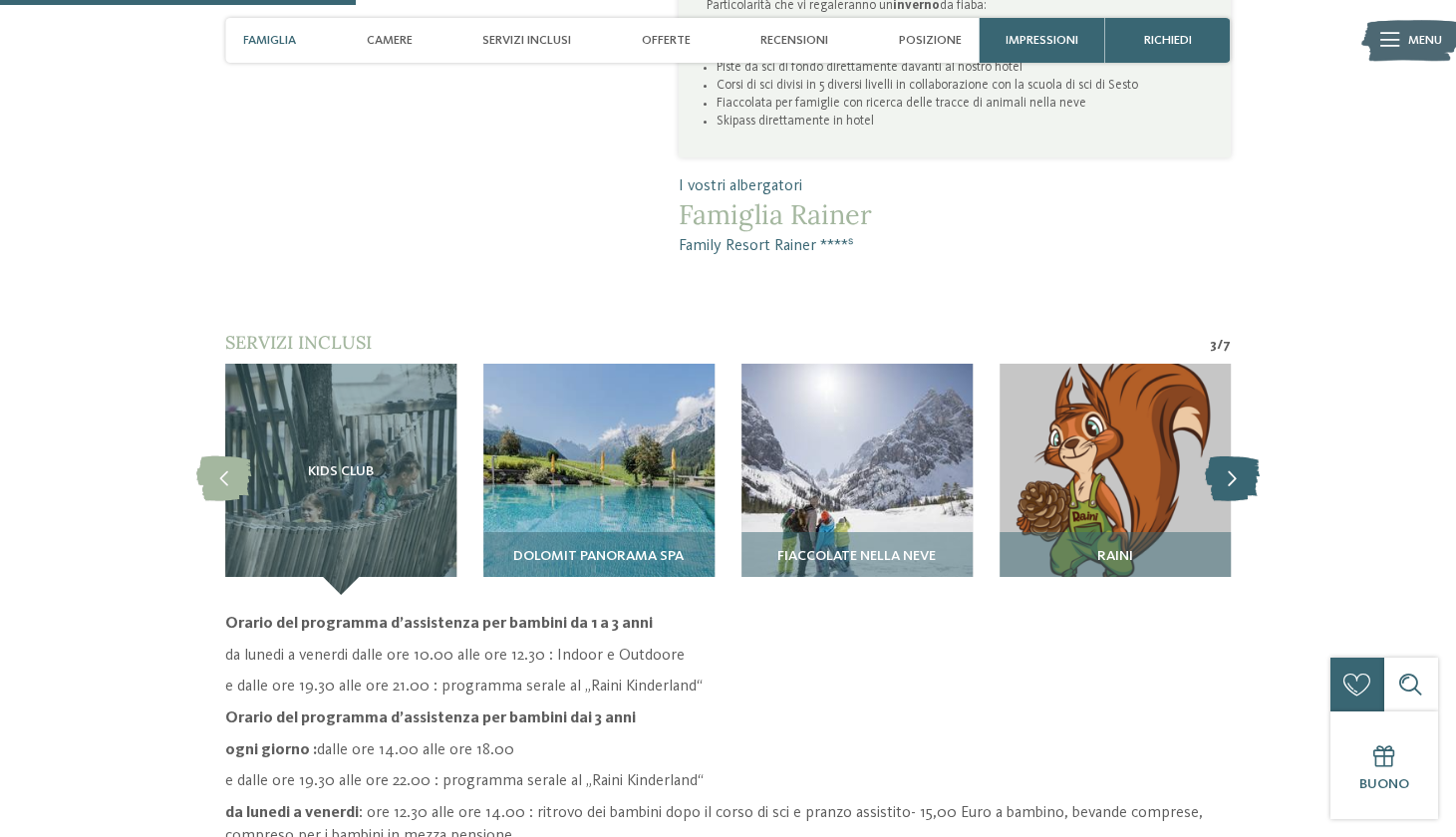 click at bounding box center (1232, 478) 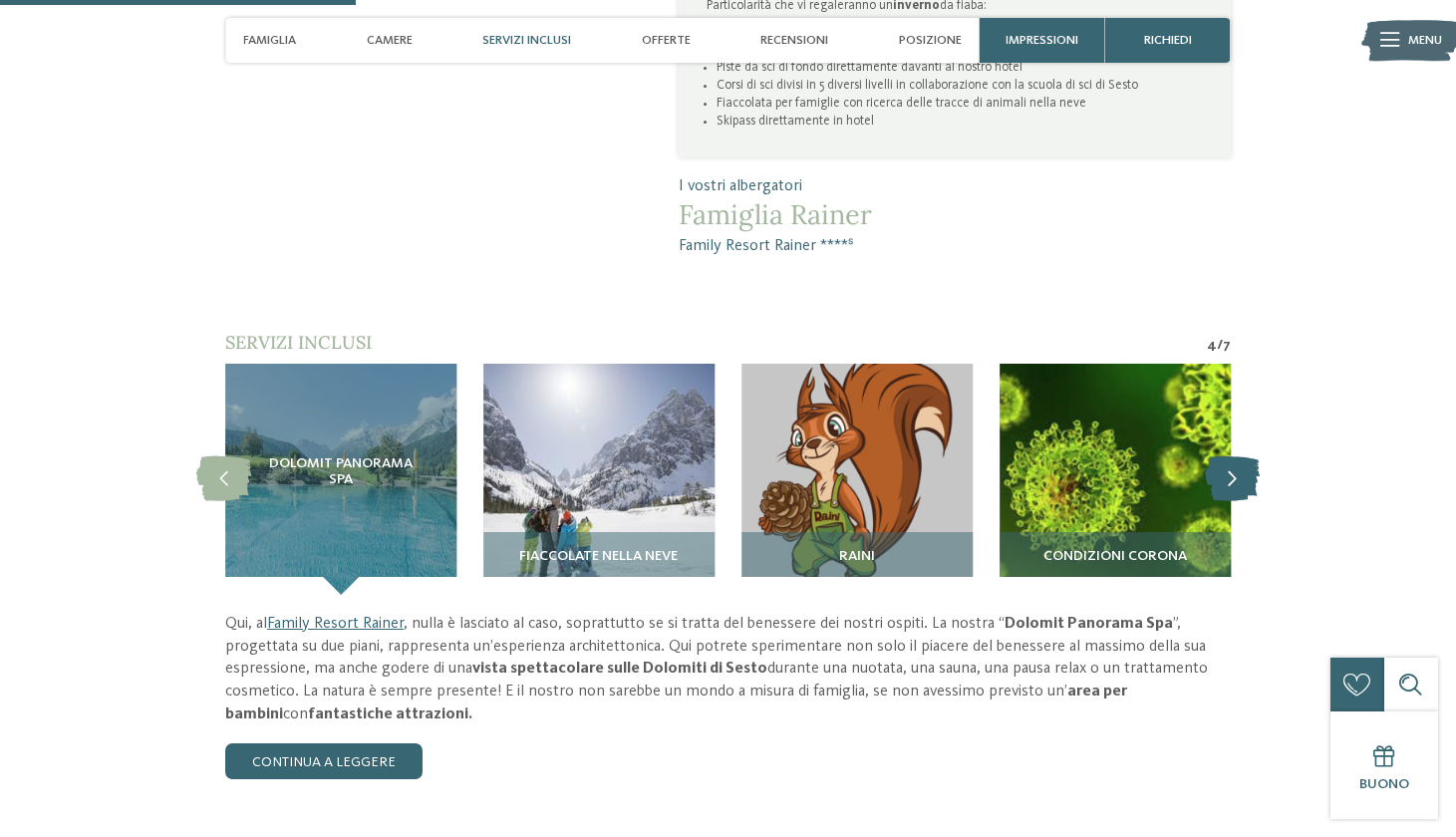 click at bounding box center [1232, 478] 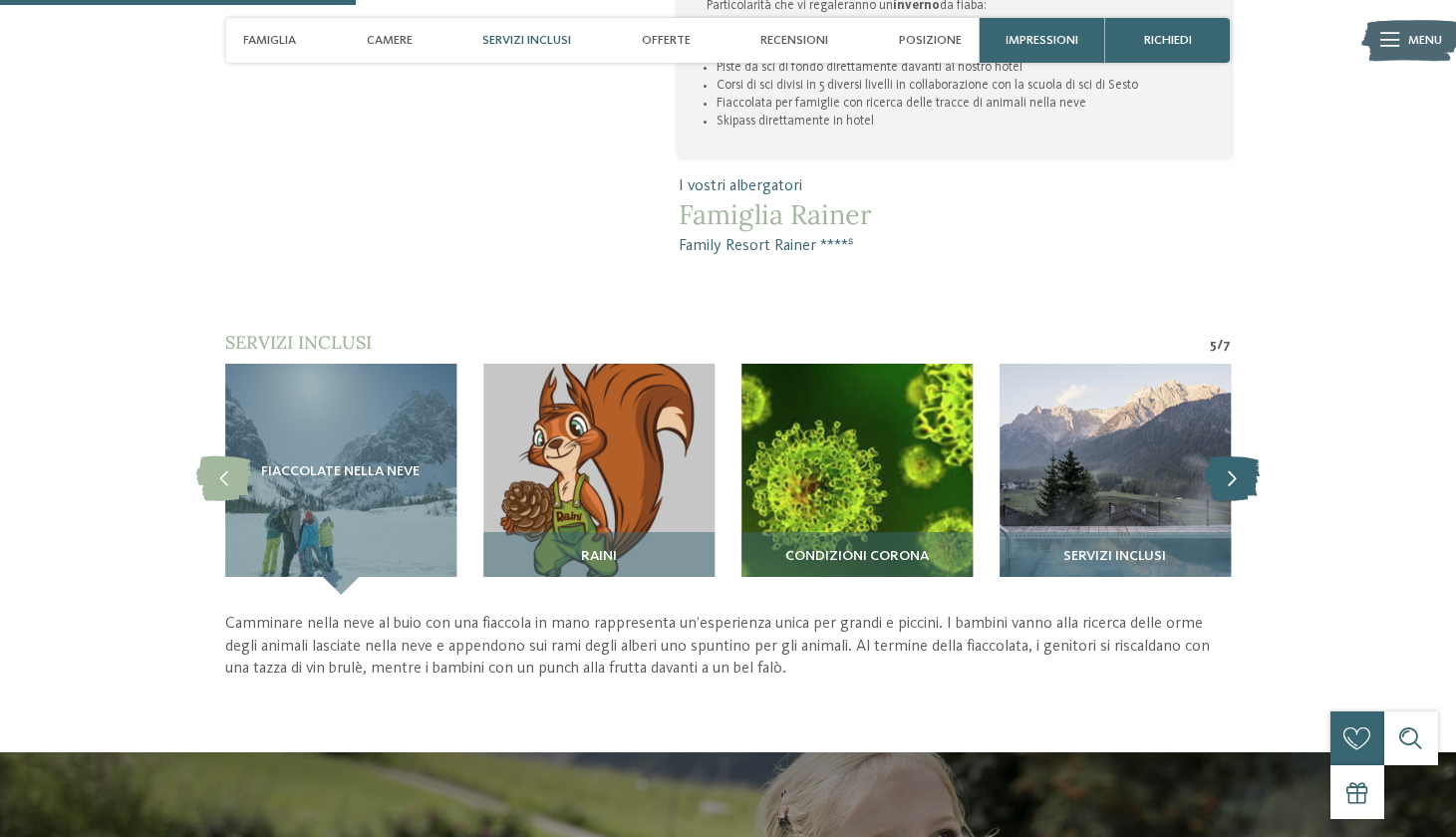 click at bounding box center (1232, 478) 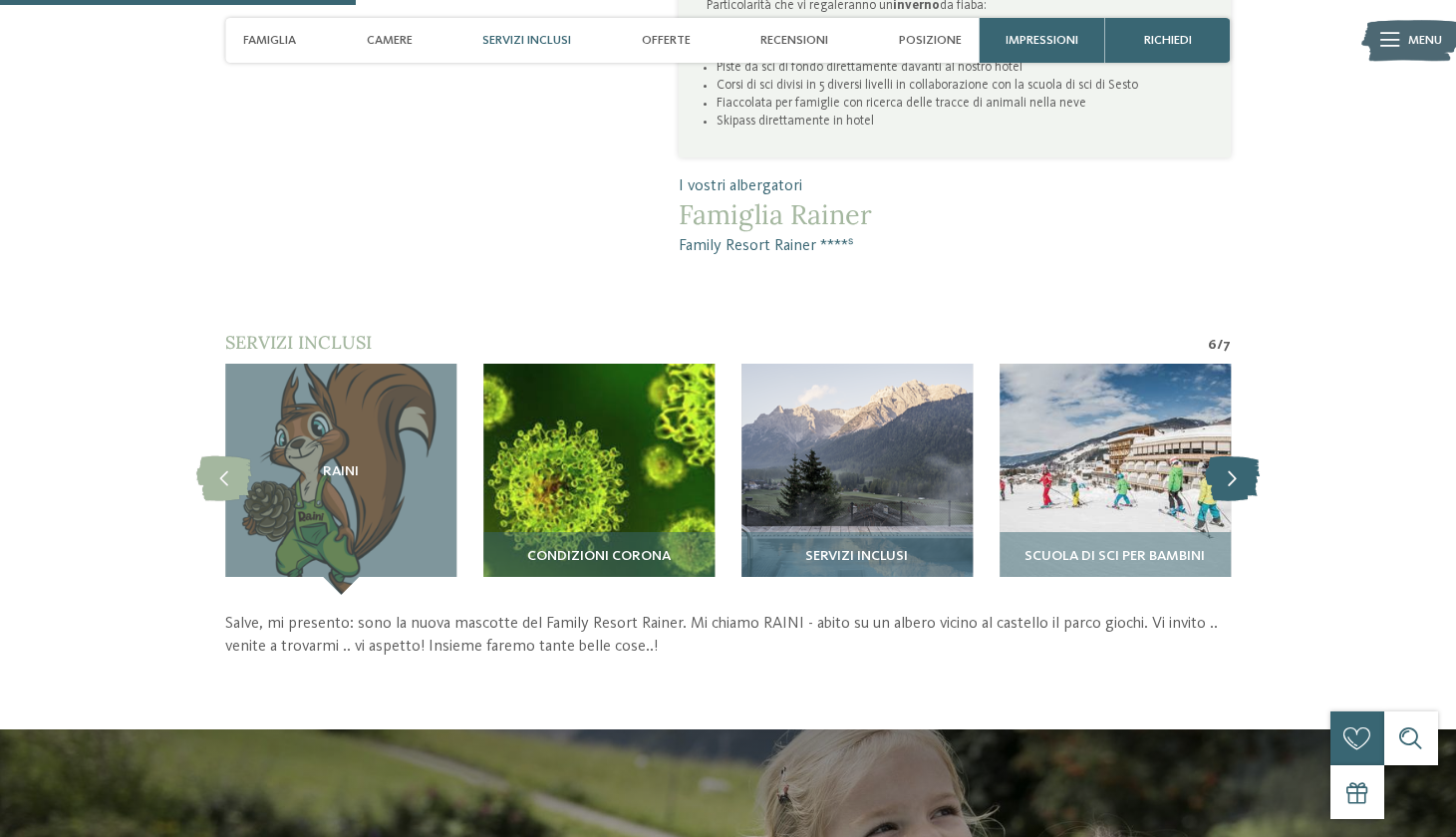 click at bounding box center [1232, 478] 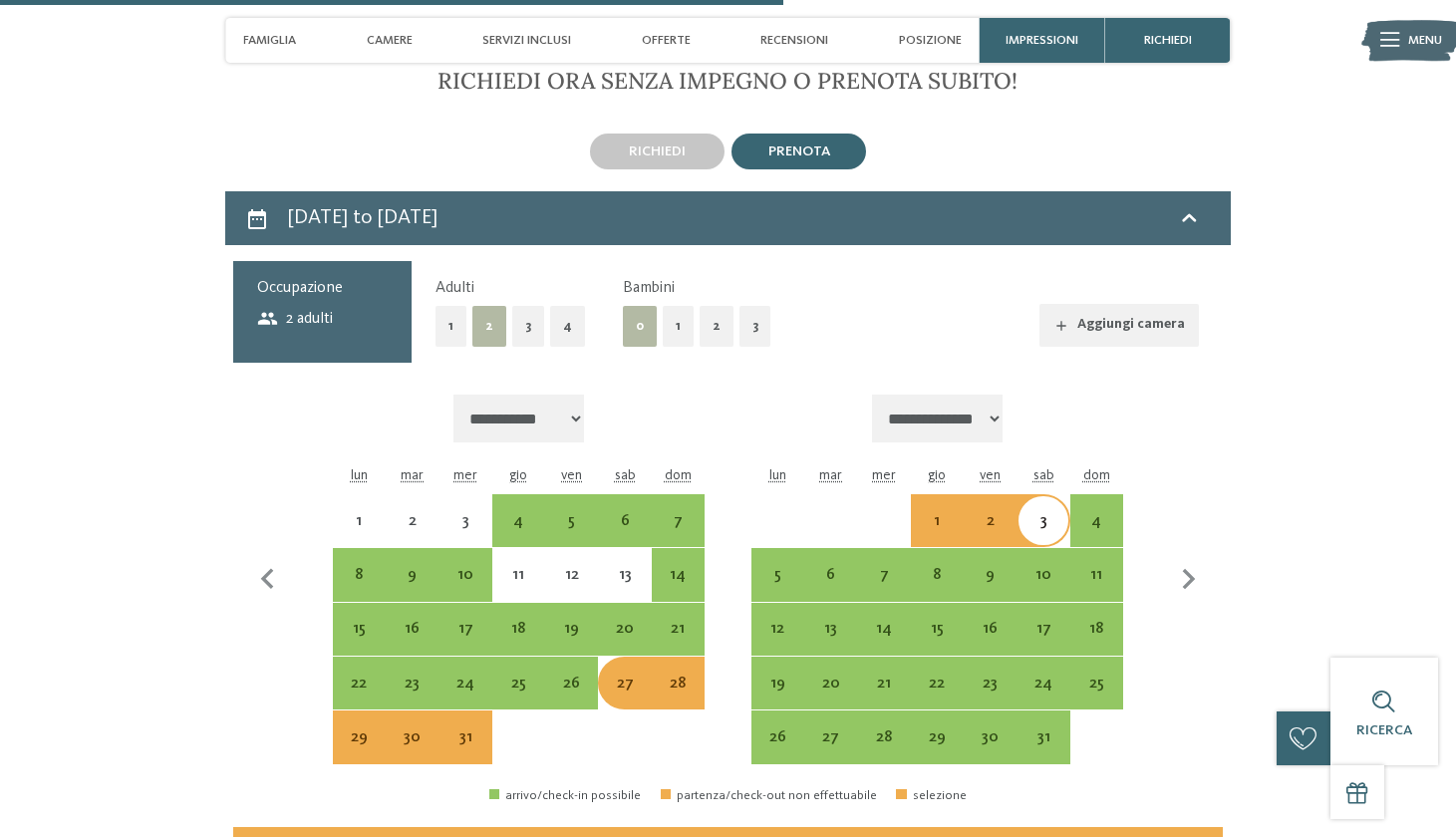 scroll, scrollTop: 2819, scrollLeft: 0, axis: vertical 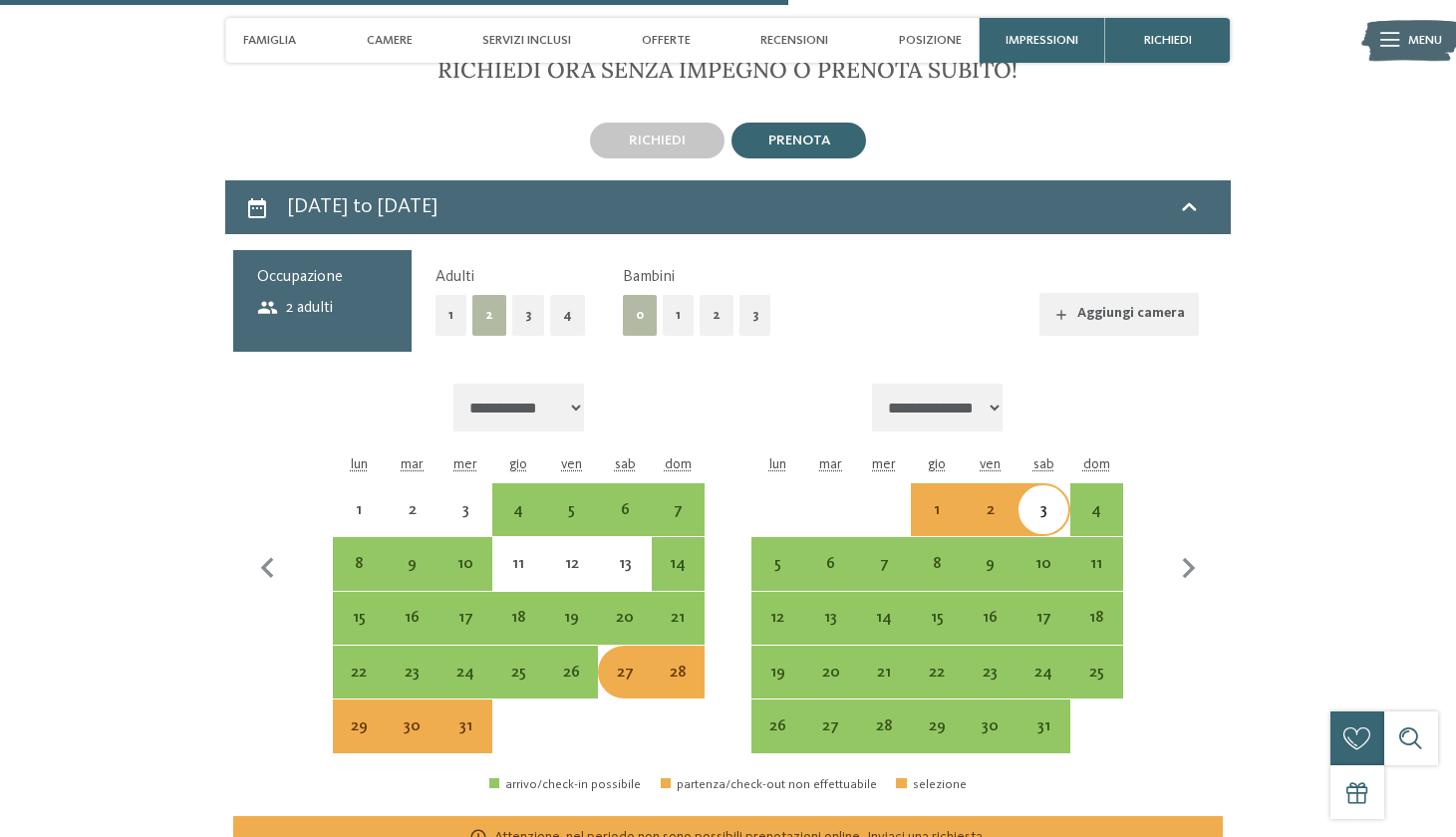 click on "2" at bounding box center (717, 315) 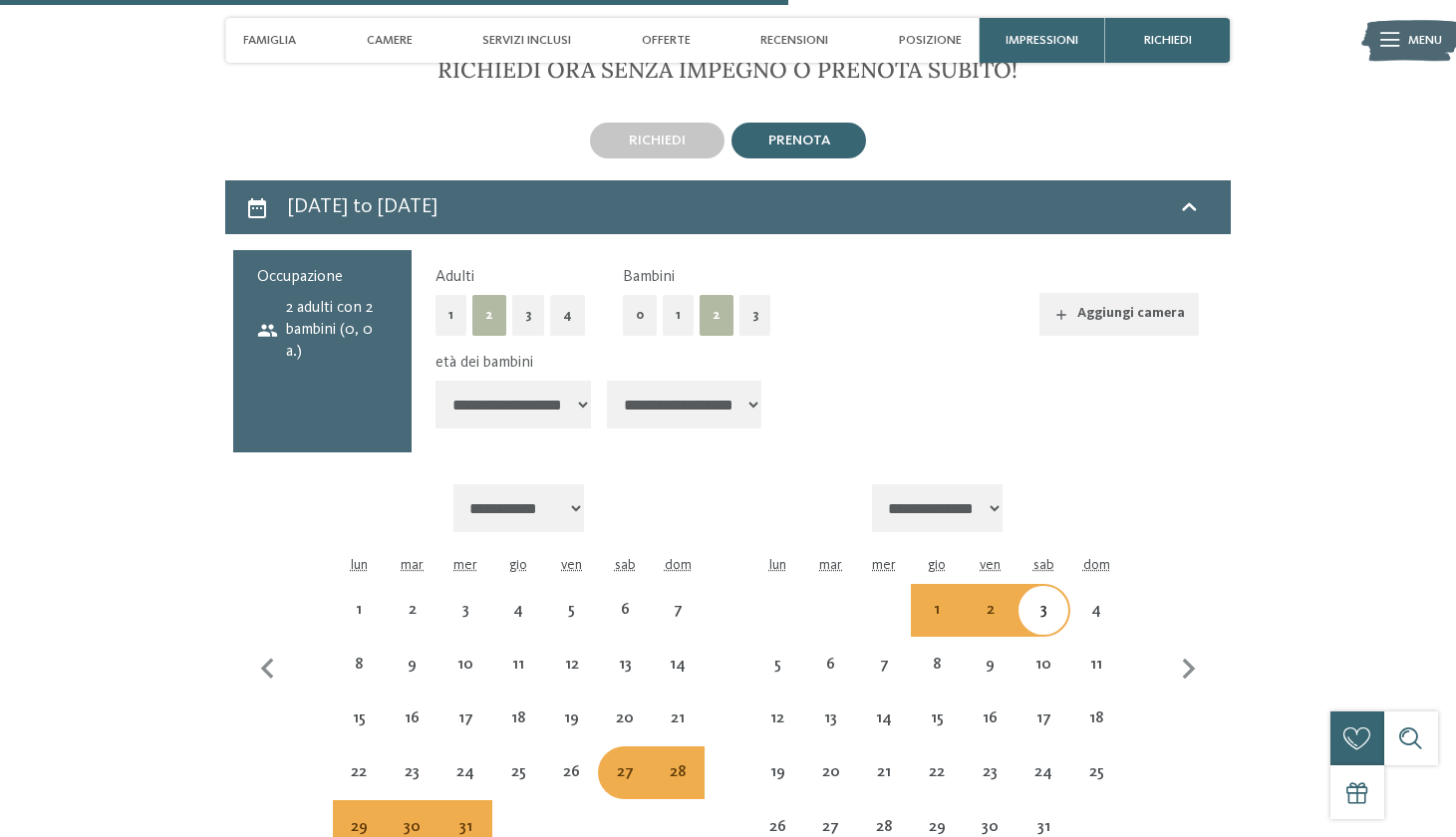 select on "**********" 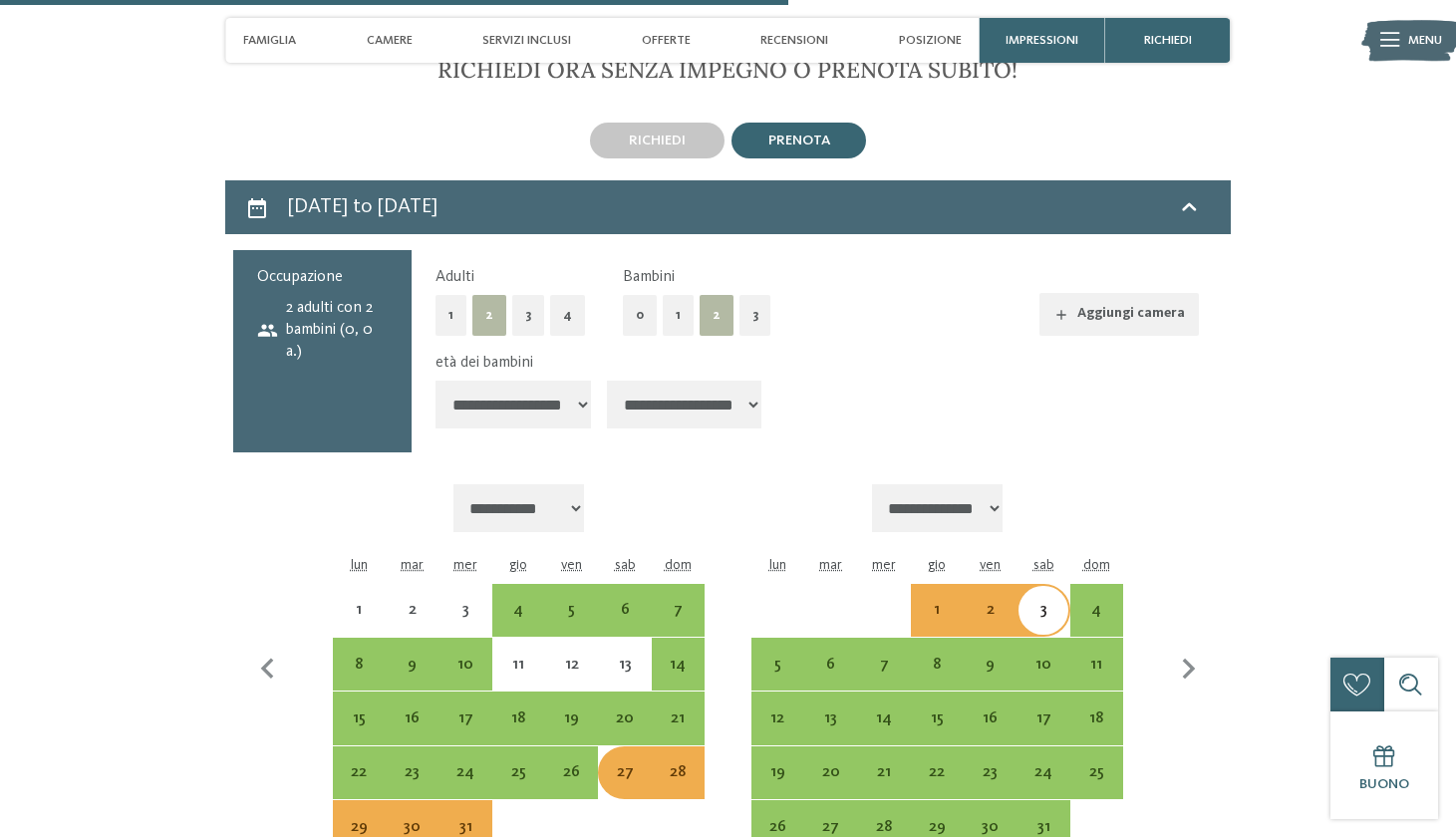 select on "*" 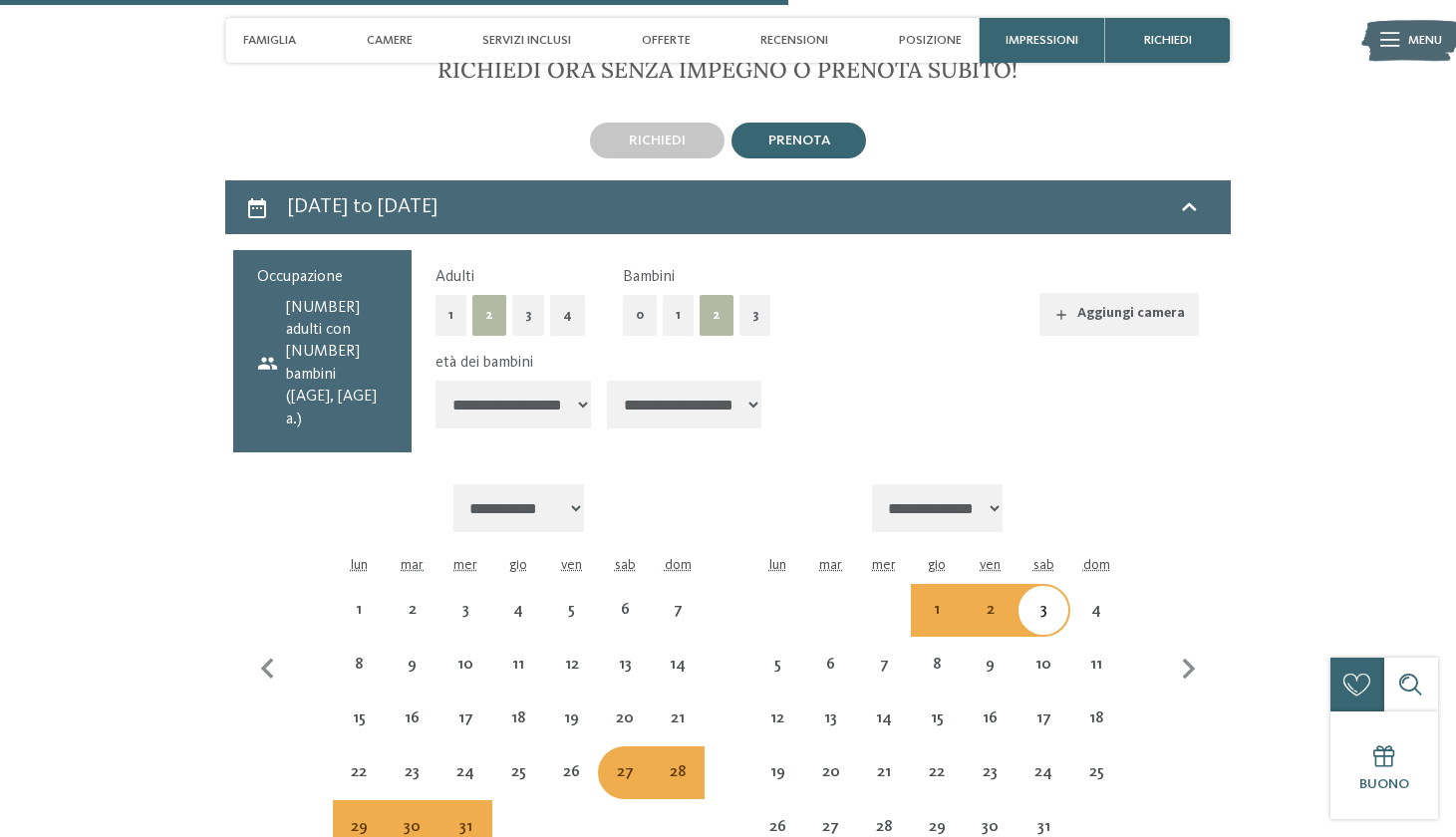 select on "**********" 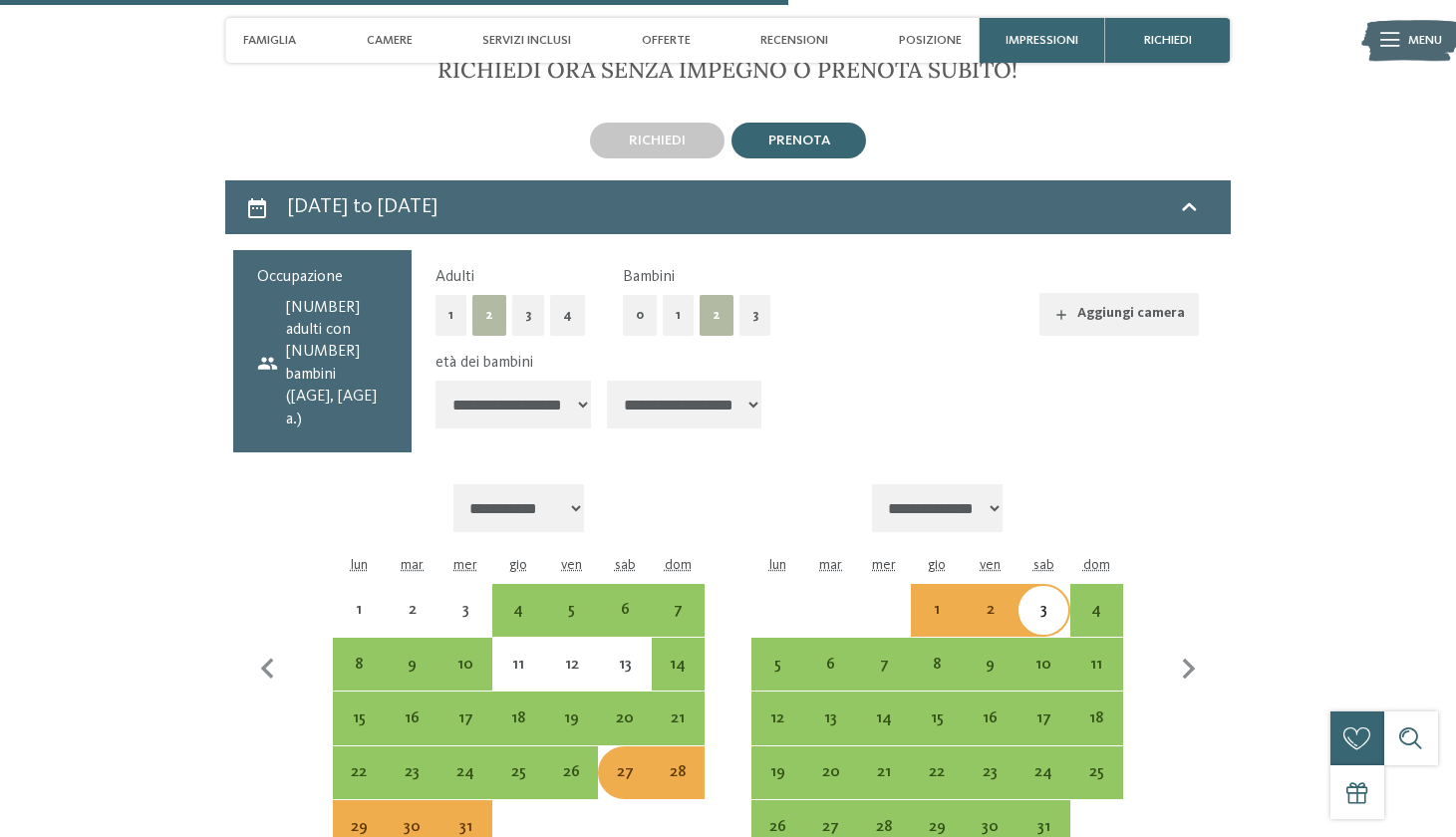 select on "*" 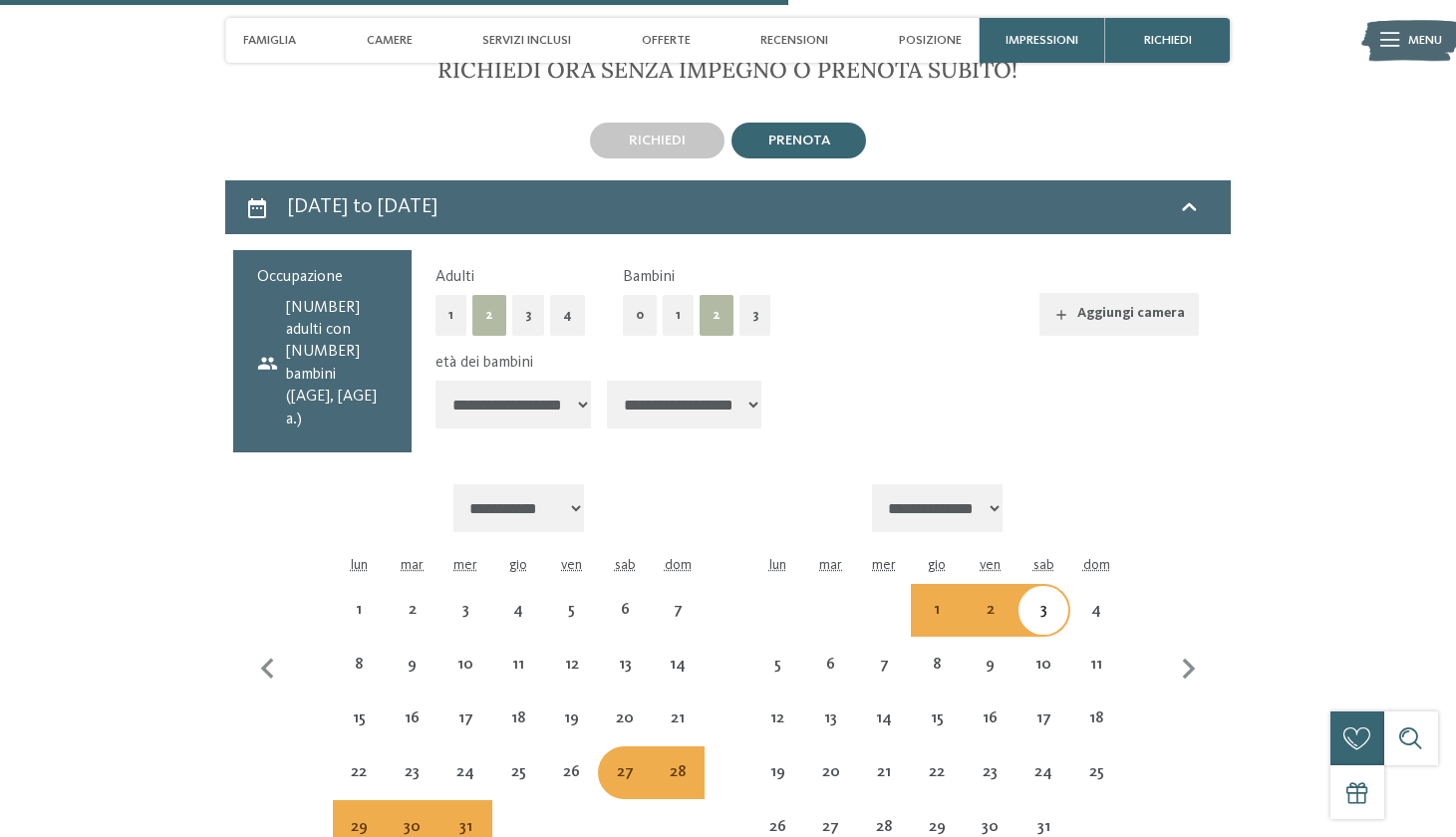 select on "**********" 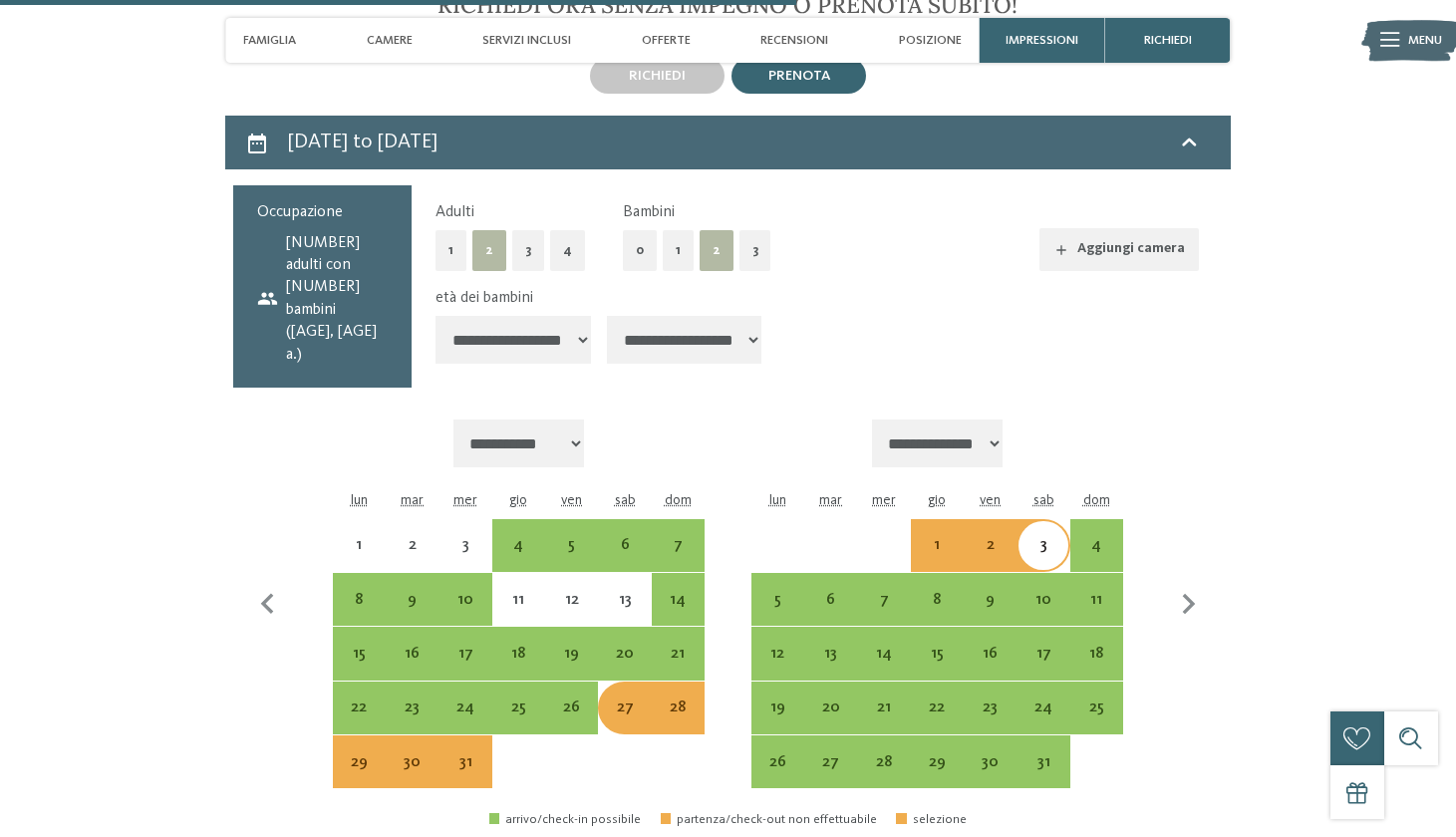 scroll, scrollTop: 2894, scrollLeft: 0, axis: vertical 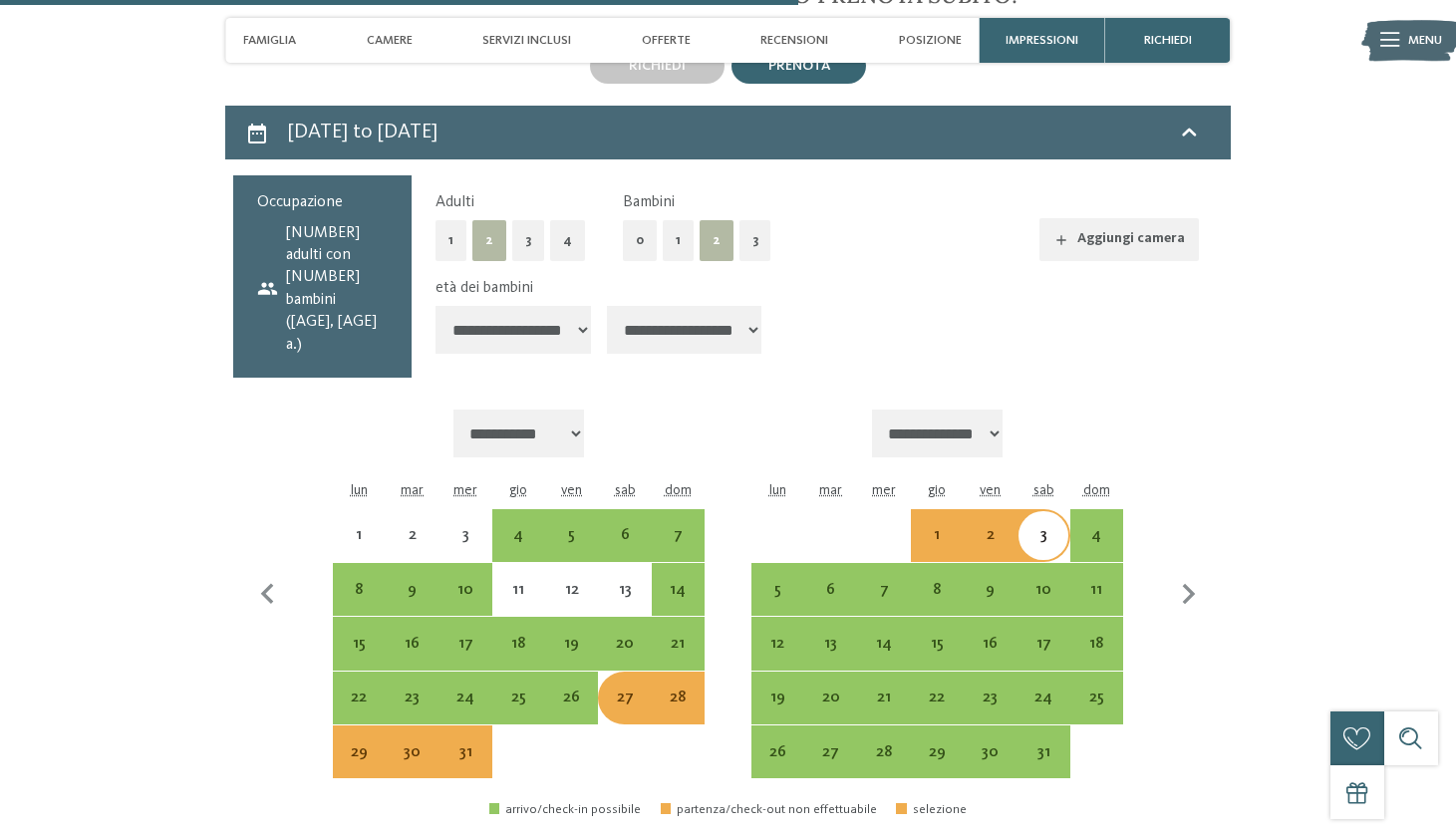 click on "3" at bounding box center (1042, 551) 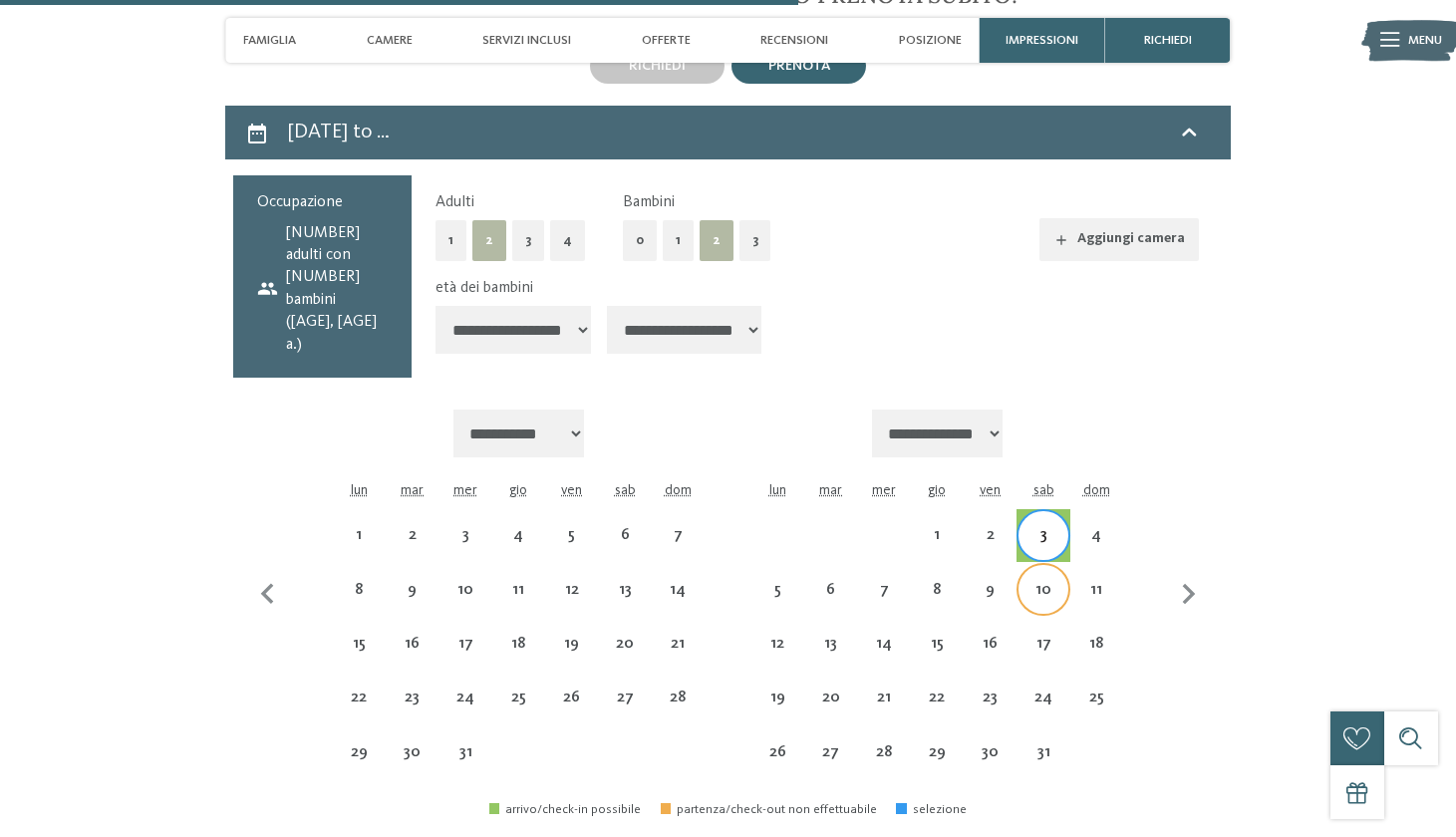 click on "10" at bounding box center (1042, 606) 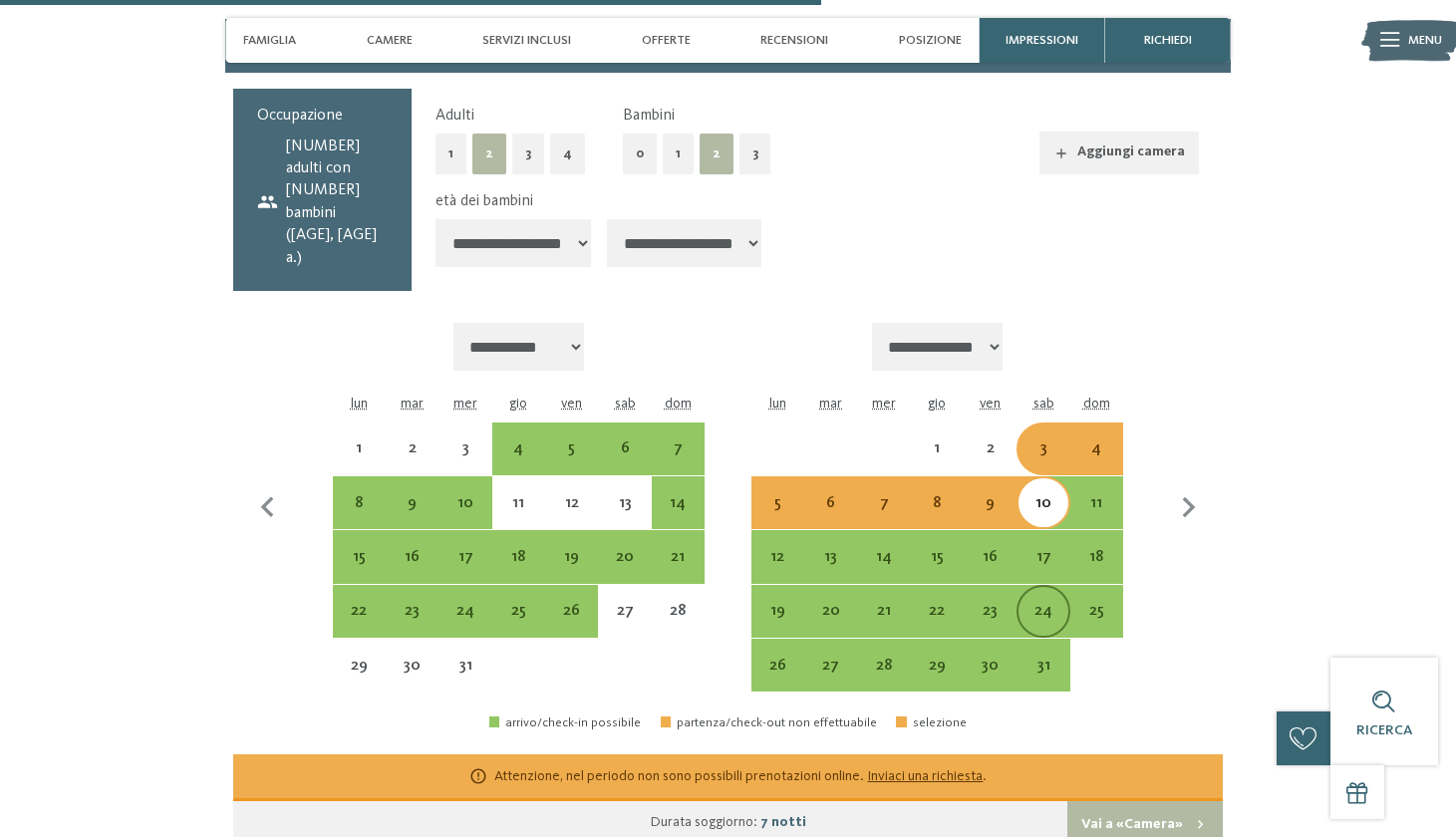 scroll, scrollTop: 2977, scrollLeft: 0, axis: vertical 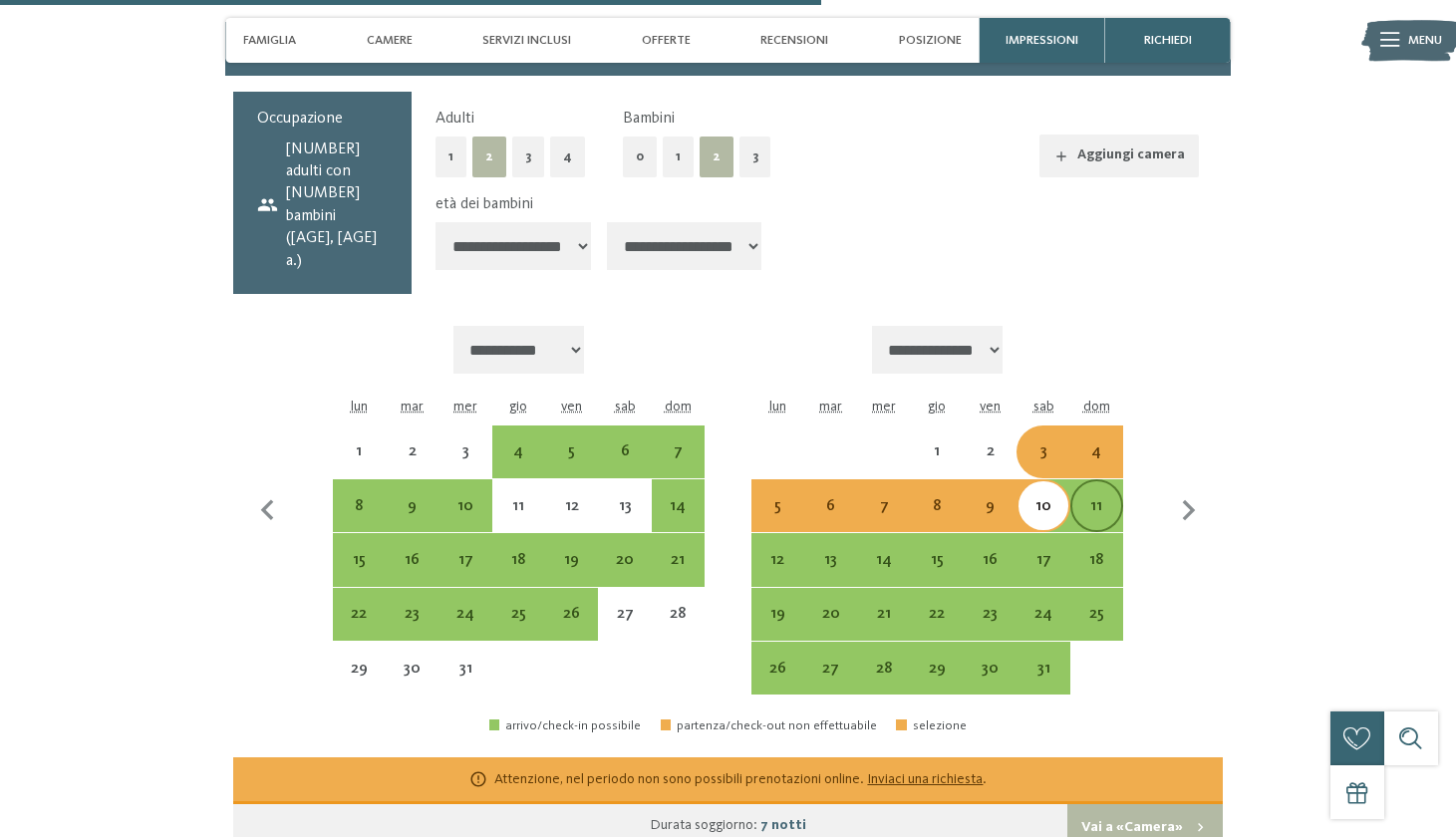 click on "11" at bounding box center [1096, 522] 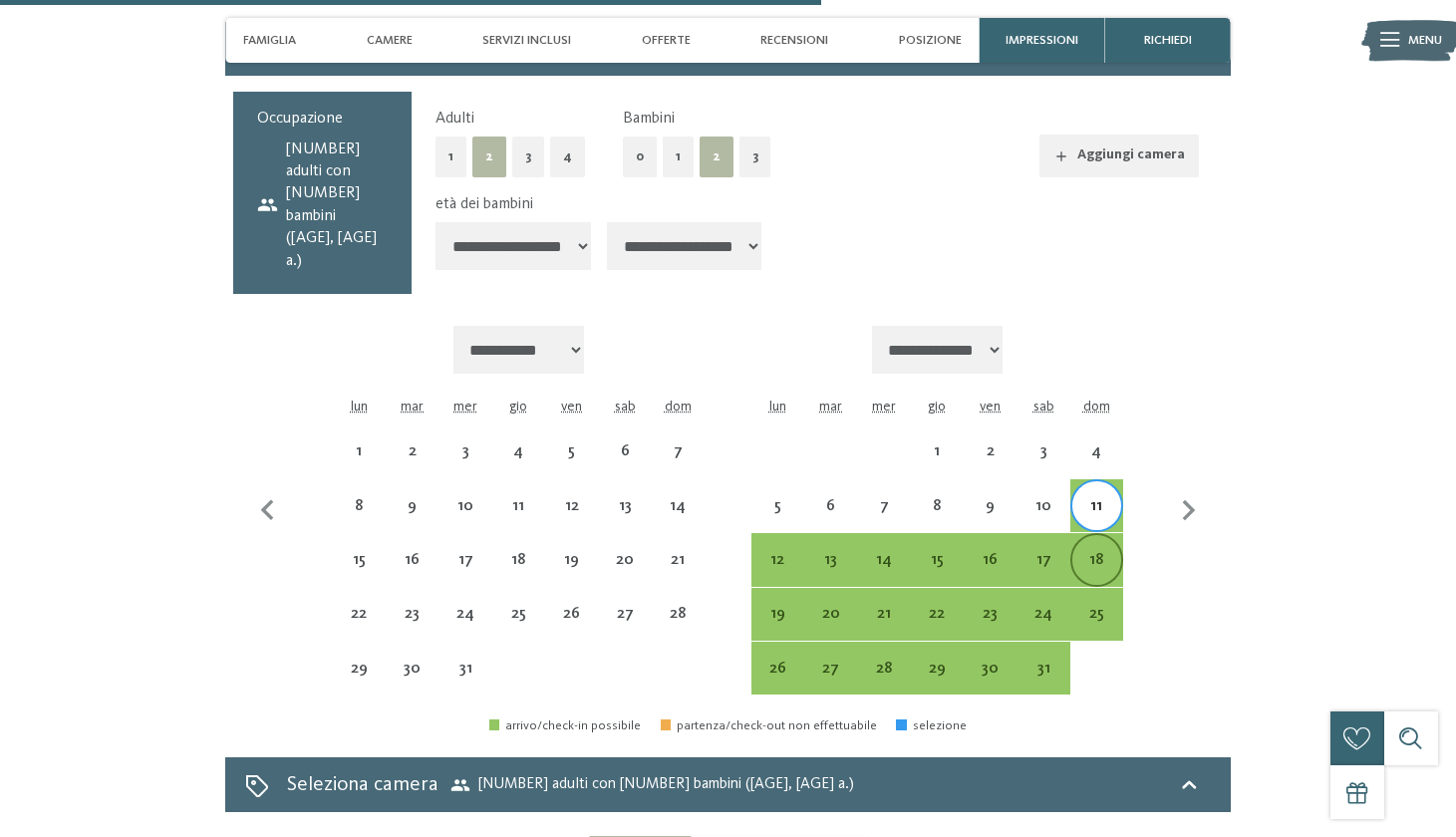 click on "18" at bounding box center (1096, 576) 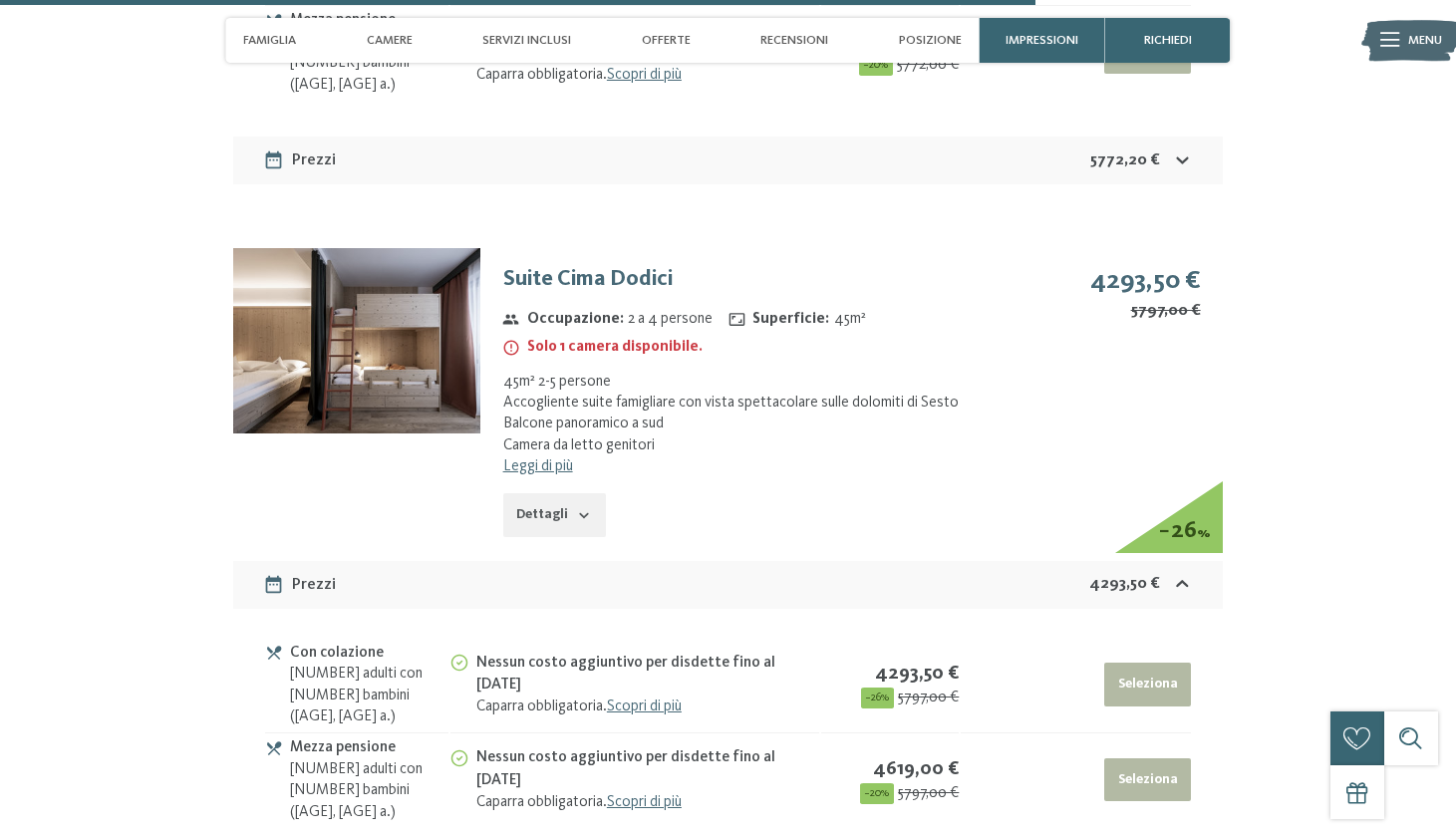 scroll, scrollTop: 4111, scrollLeft: 0, axis: vertical 